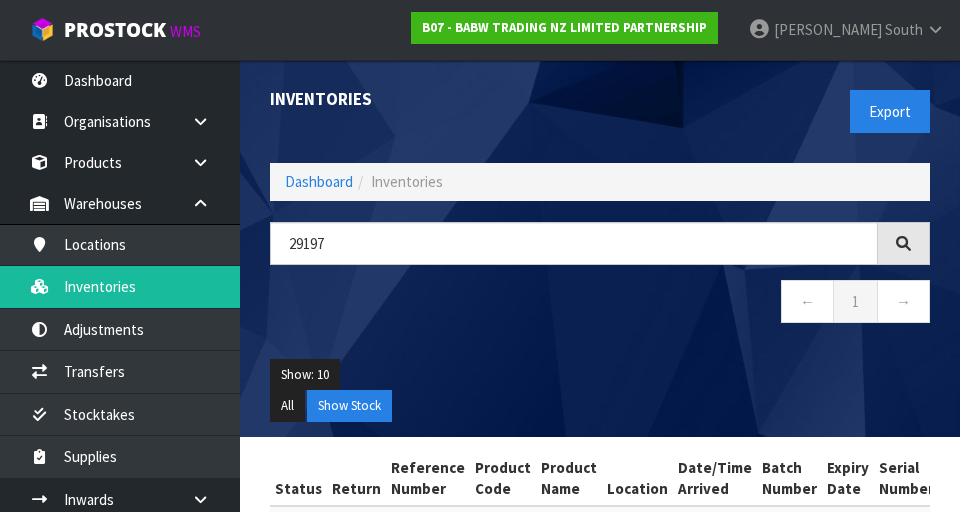 scroll, scrollTop: 116, scrollLeft: 0, axis: vertical 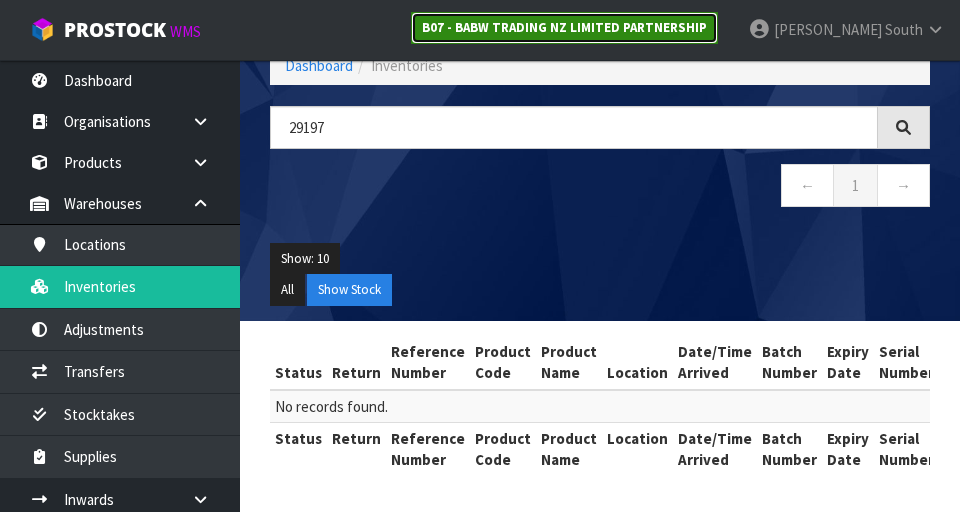 click on "B07 - BABW TRADING NZ LIMITED PARTNERSHIP" at bounding box center (564, 28) 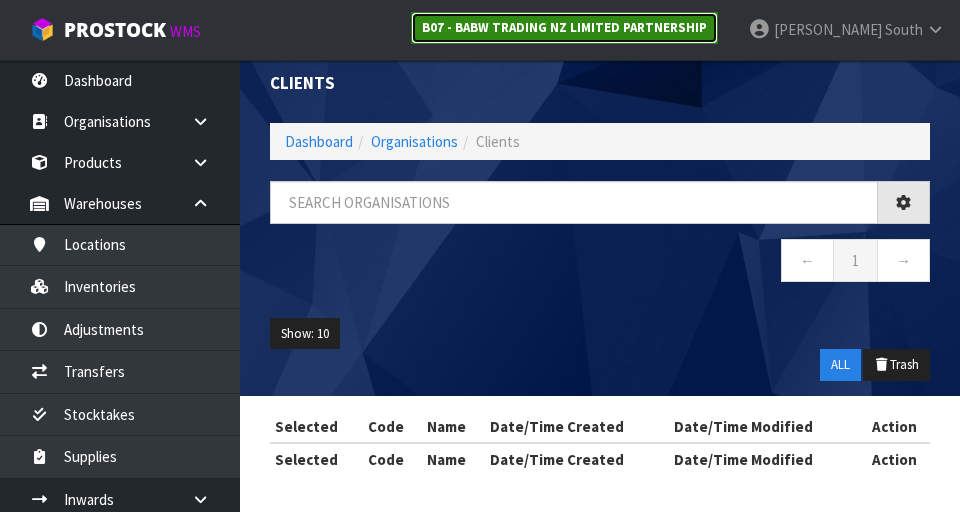 scroll, scrollTop: 116, scrollLeft: 0, axis: vertical 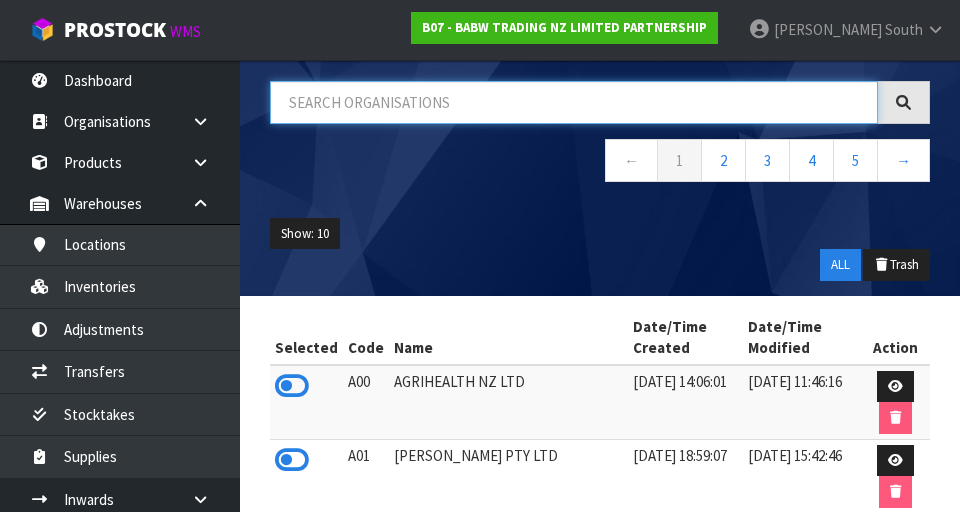 click at bounding box center (574, 102) 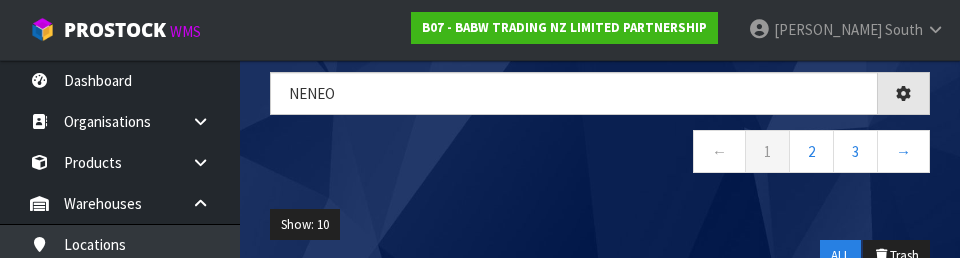 click on "NENeo
←
1 2 3
→" at bounding box center [600, 133] 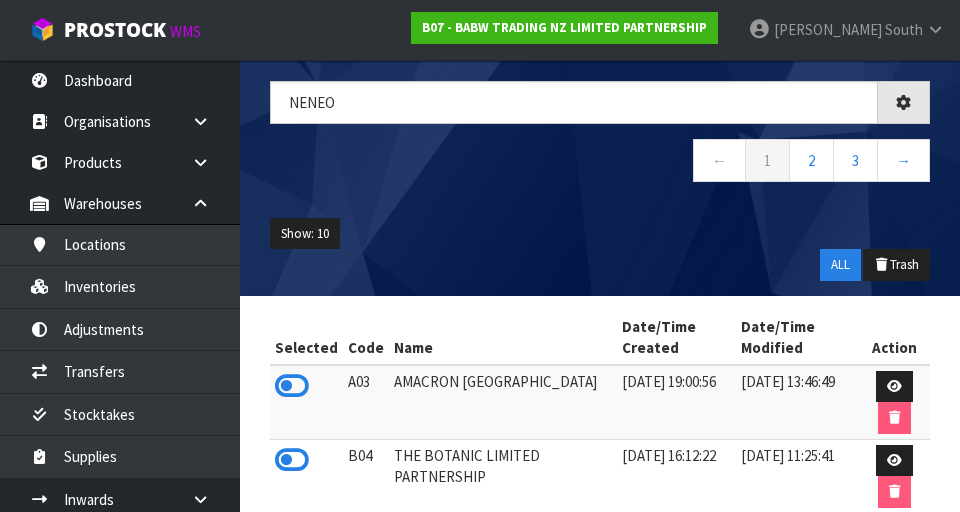 scroll, scrollTop: 48, scrollLeft: 0, axis: vertical 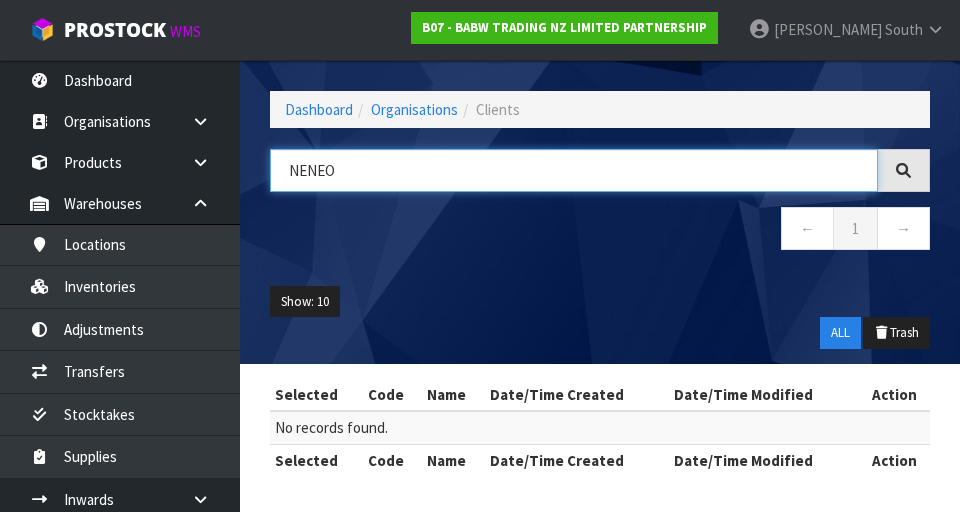 click on "NENEO" at bounding box center (574, 170) 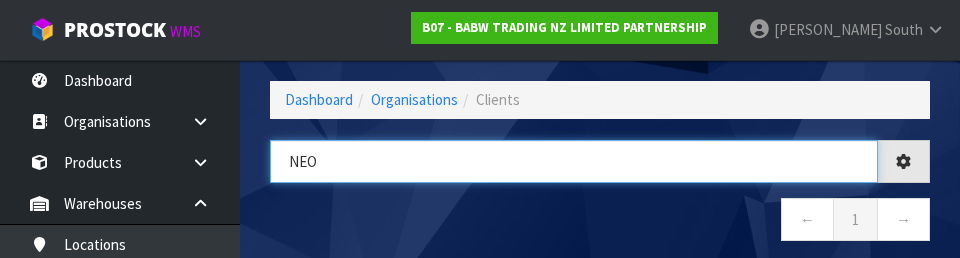 type on "NEO" 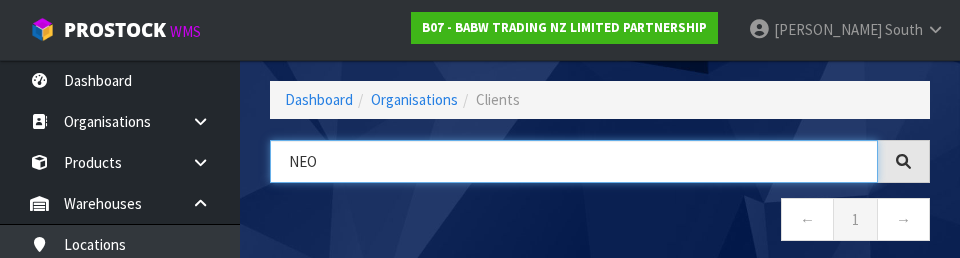 click on "NEO" at bounding box center (574, 161) 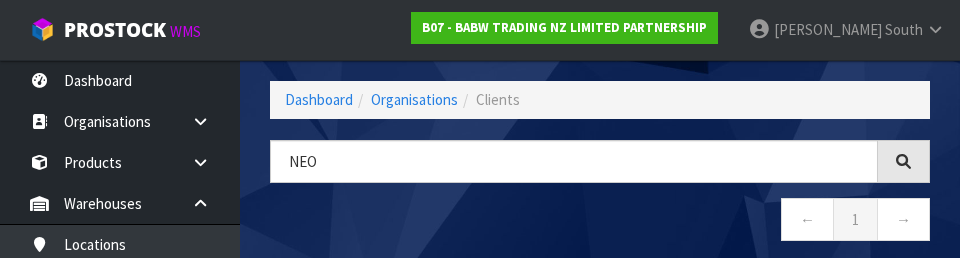 click on "←
1
→" at bounding box center (600, 222) 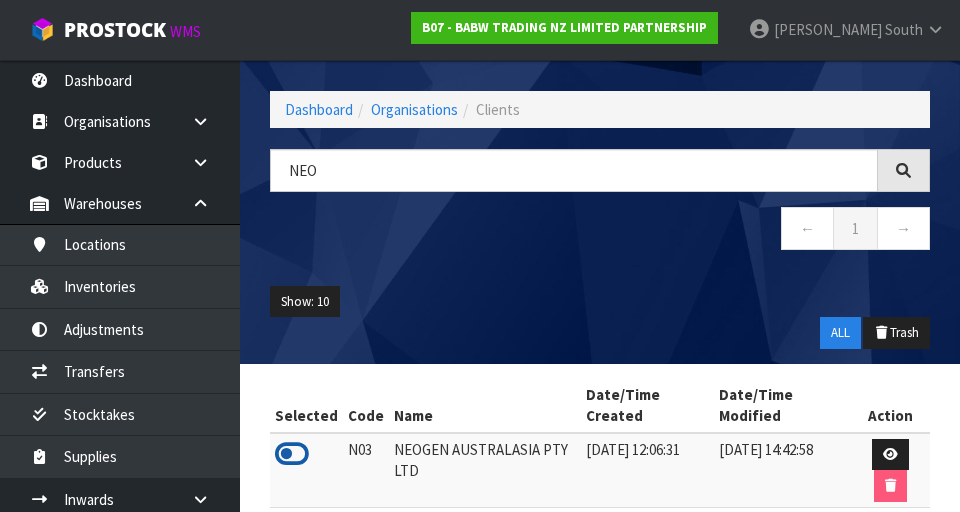 click at bounding box center [292, 454] 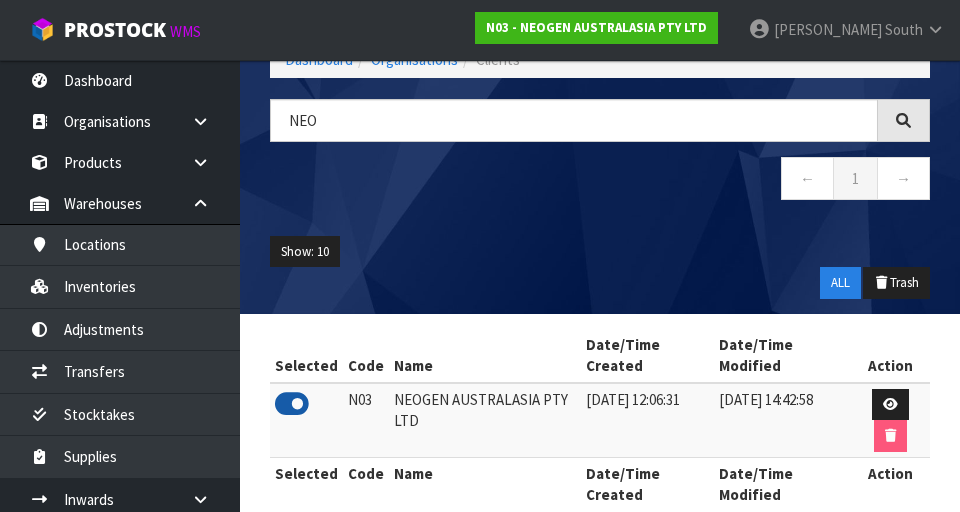 scroll, scrollTop: 133, scrollLeft: 0, axis: vertical 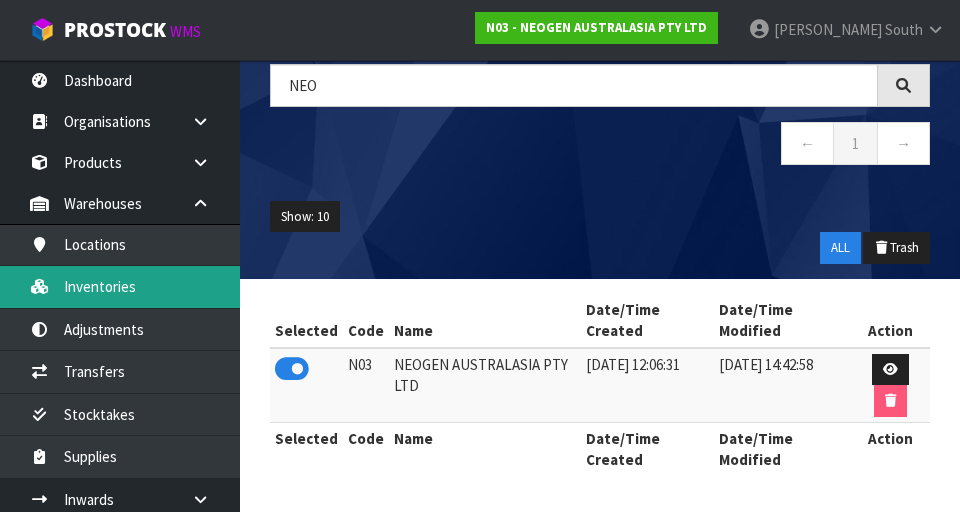 click on "Inventories" at bounding box center (120, 286) 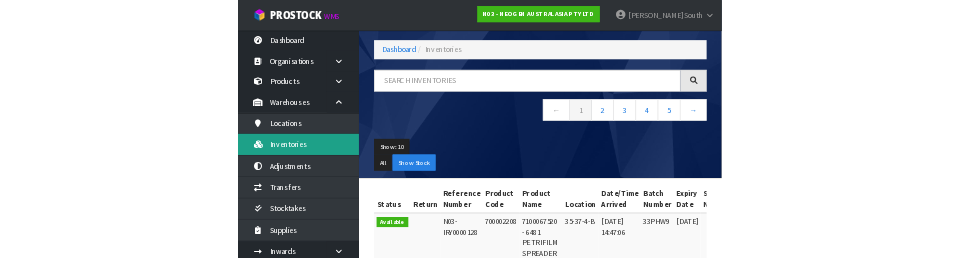scroll, scrollTop: 133, scrollLeft: 0, axis: vertical 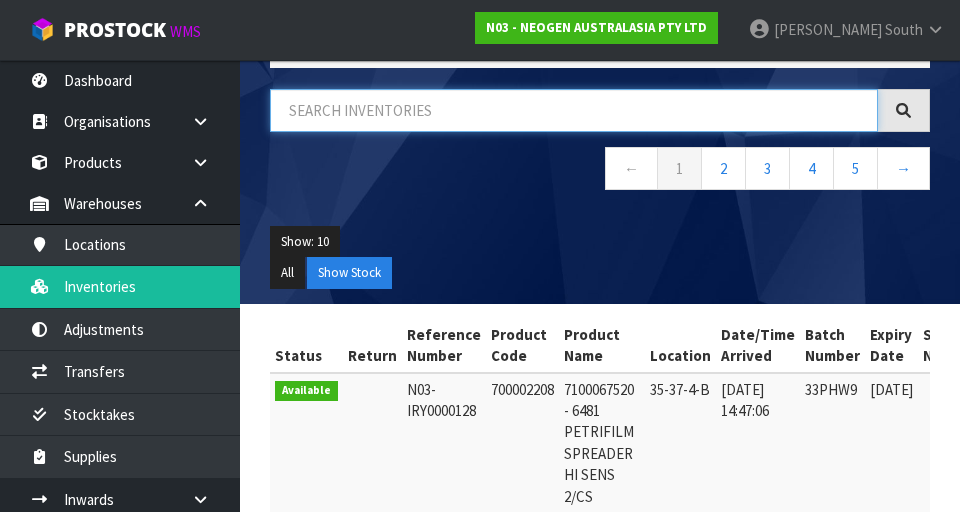 click at bounding box center (574, 110) 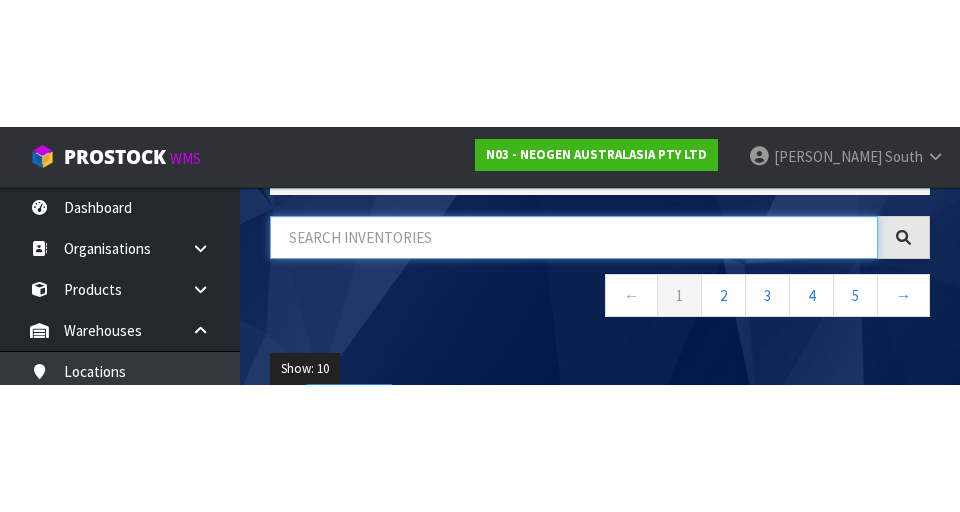 scroll, scrollTop: 0, scrollLeft: 0, axis: both 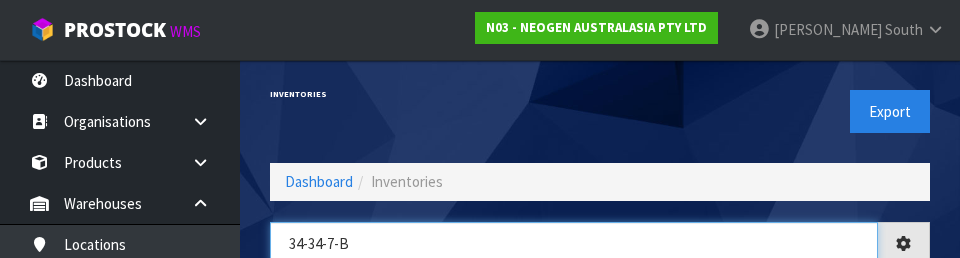 type on "34-34-7-B" 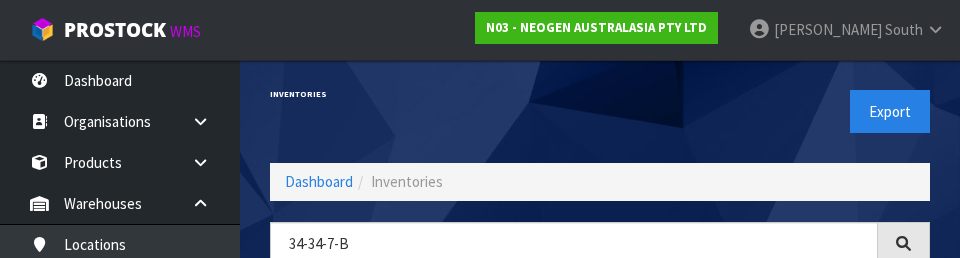 click on "Inventories" at bounding box center [427, 94] 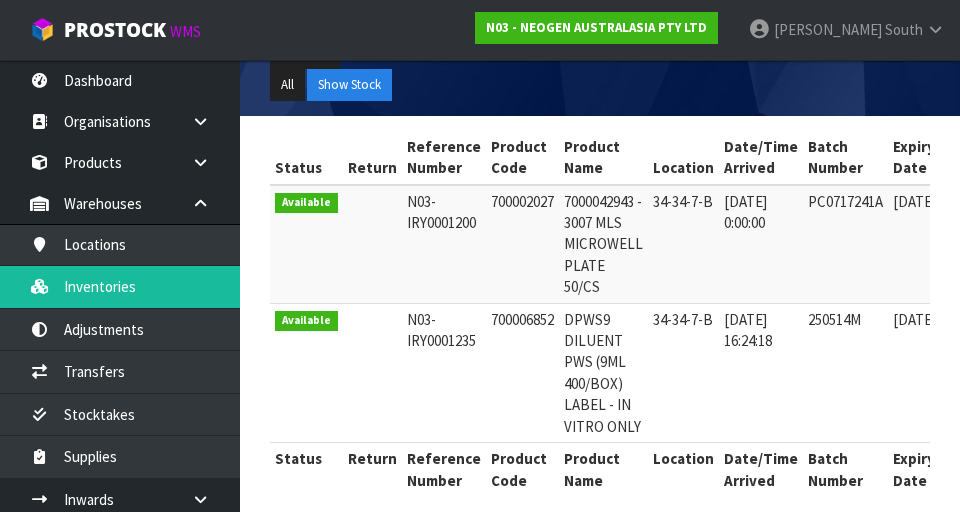 scroll, scrollTop: 341, scrollLeft: 0, axis: vertical 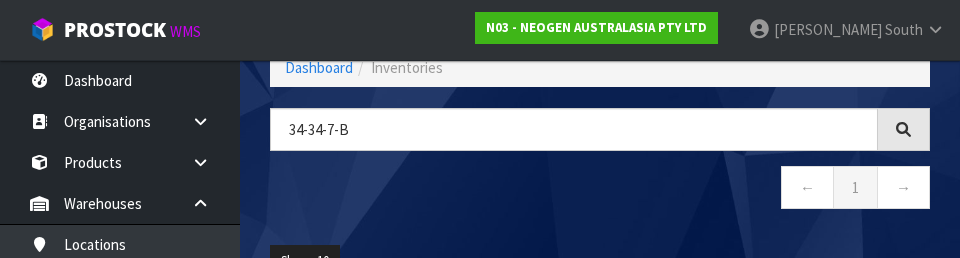 click on "←
1
→" at bounding box center [600, 190] 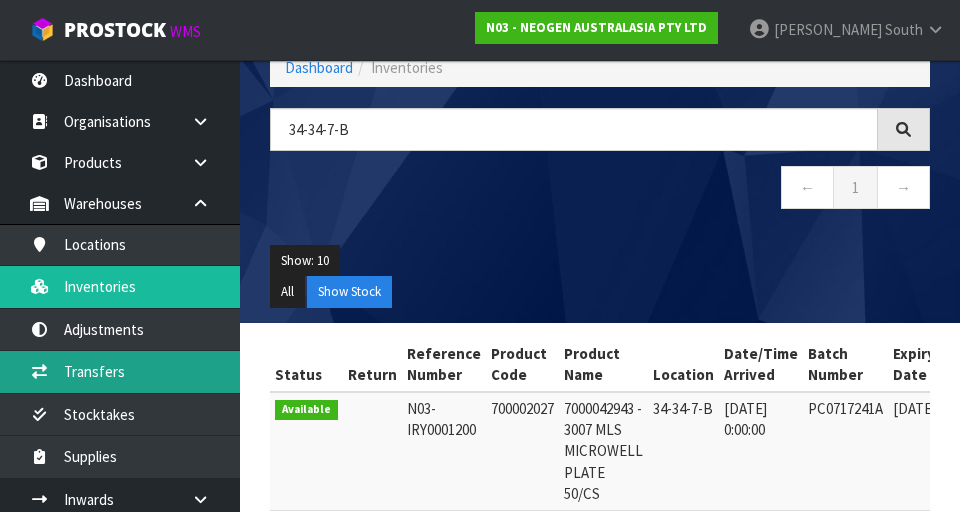 click on "Transfers" at bounding box center [120, 371] 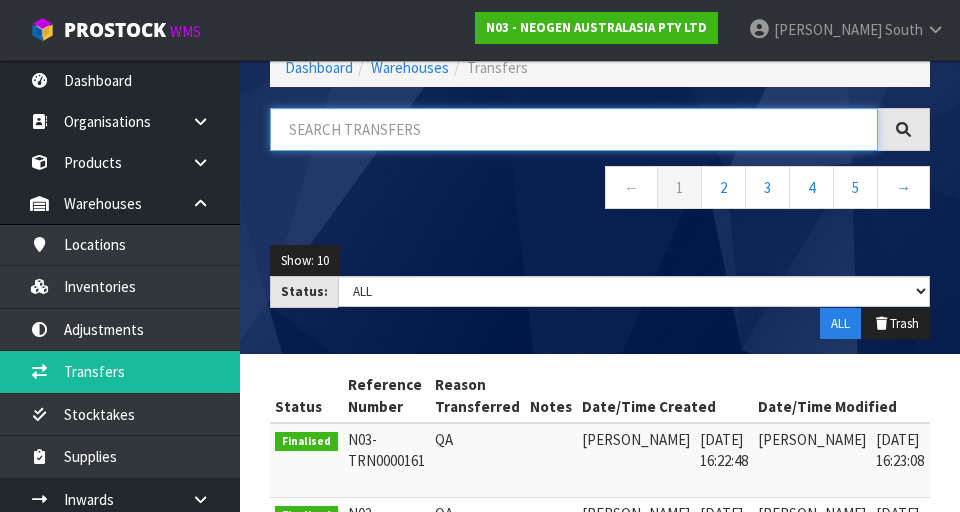 click at bounding box center [574, 129] 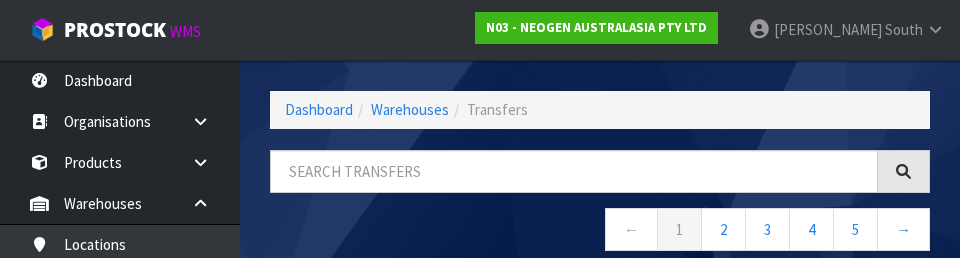 click on "←
1 2 3 4 5
→" at bounding box center [600, 232] 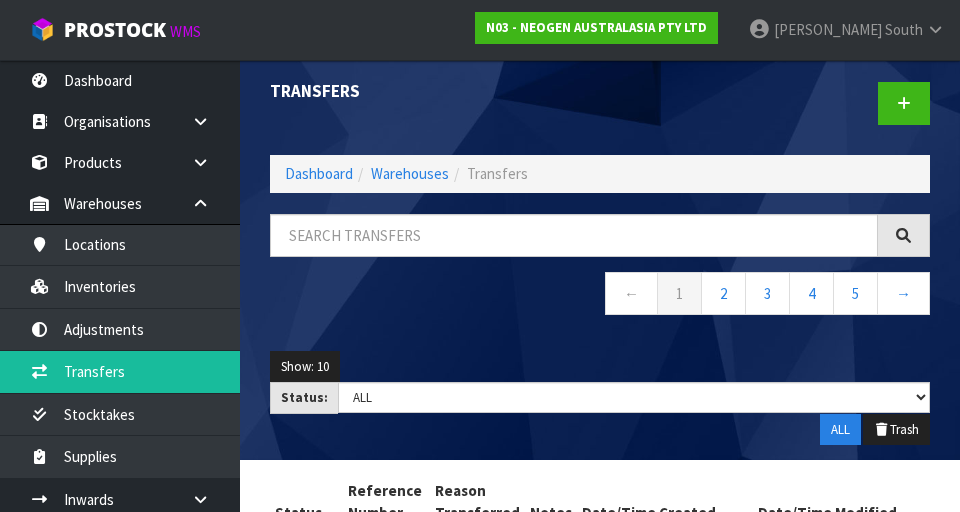 scroll, scrollTop: 0, scrollLeft: 0, axis: both 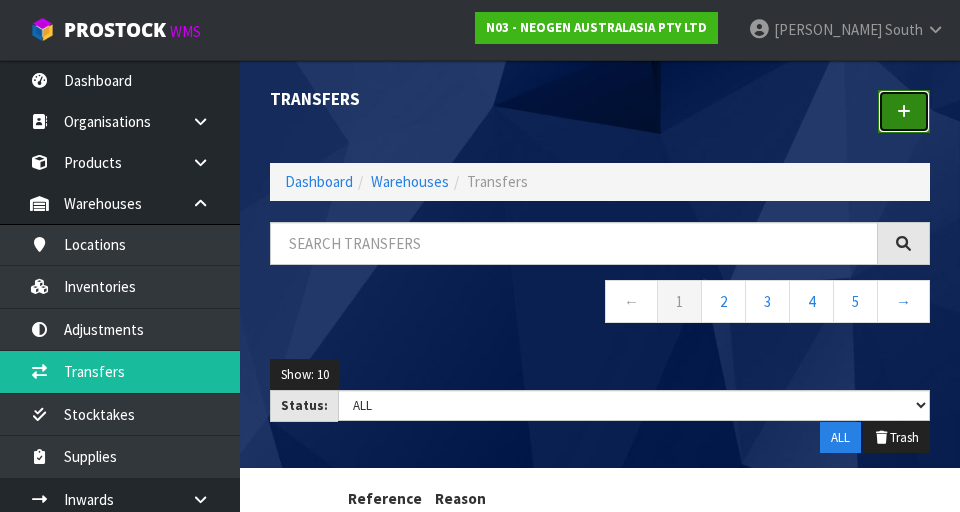 click at bounding box center [904, 111] 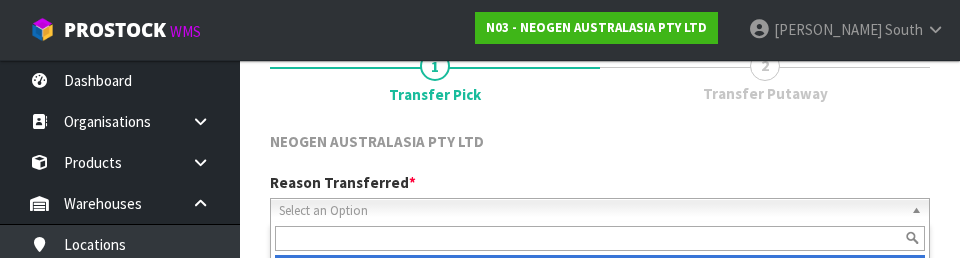scroll, scrollTop: 276, scrollLeft: 0, axis: vertical 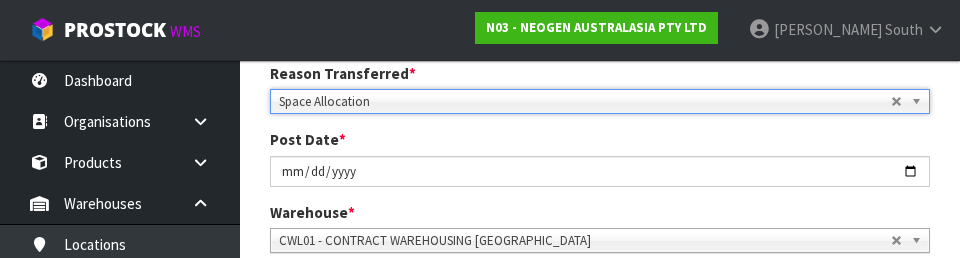 click on "Post Date  *
2025-07-01" at bounding box center (600, 157) 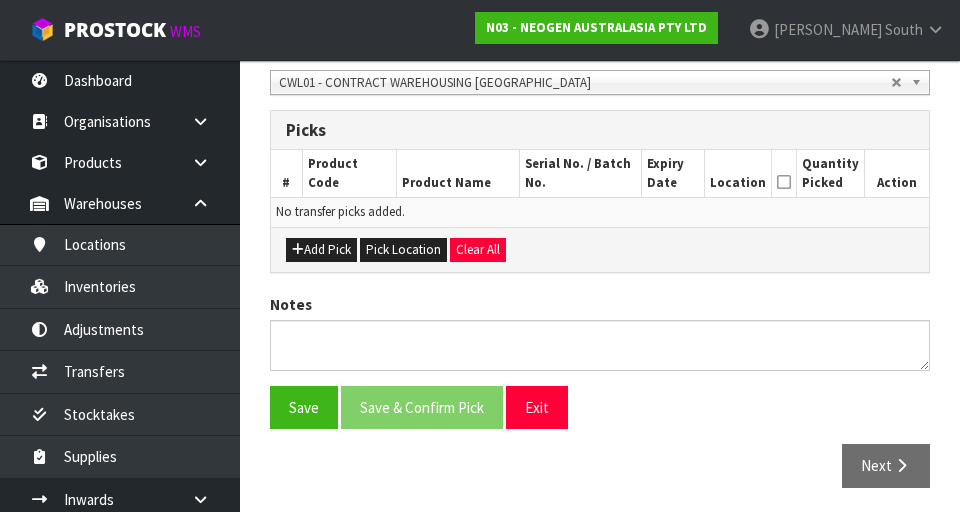 scroll, scrollTop: 449, scrollLeft: 0, axis: vertical 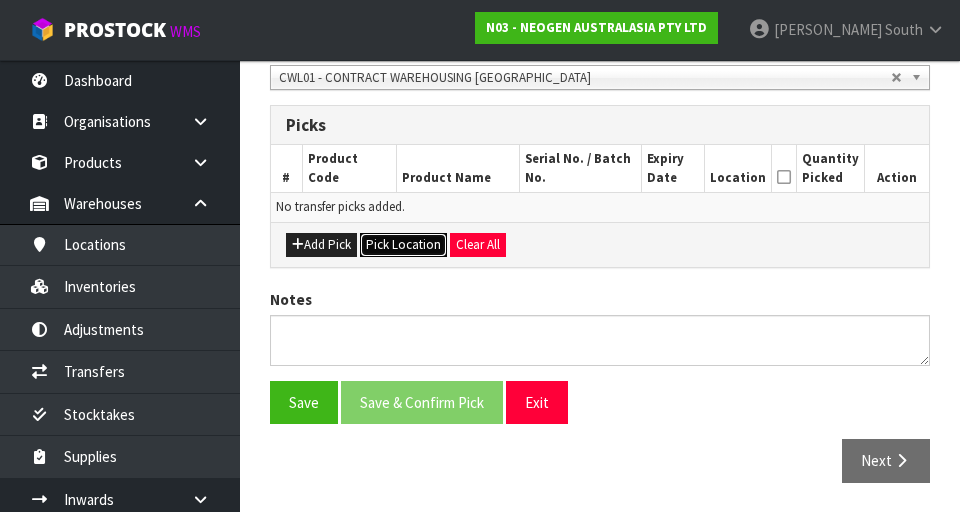 click on "Pick Location" at bounding box center [403, 245] 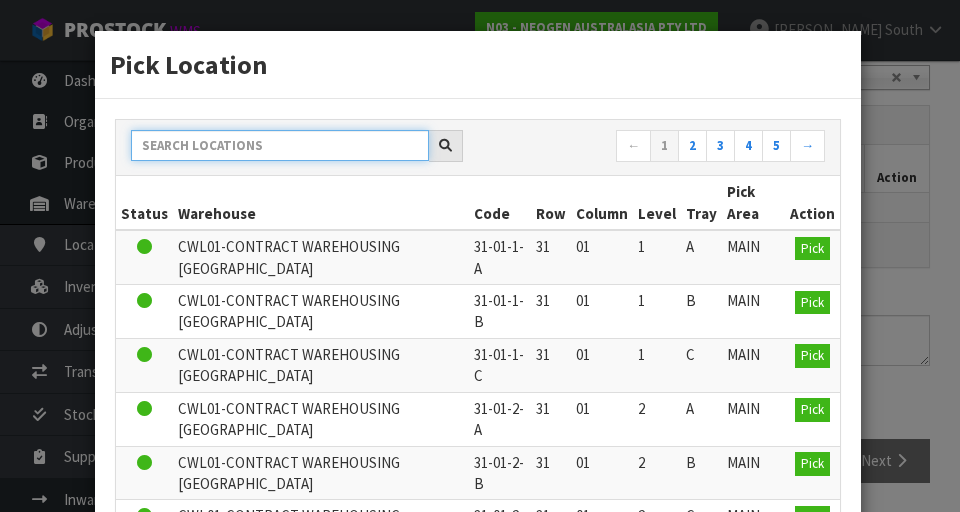 click at bounding box center (280, 145) 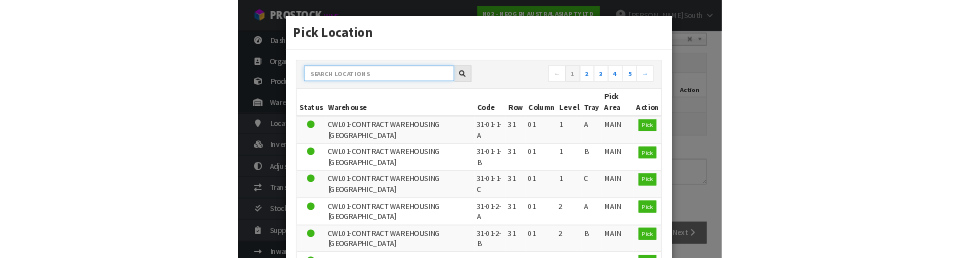 scroll, scrollTop: 440, scrollLeft: 0, axis: vertical 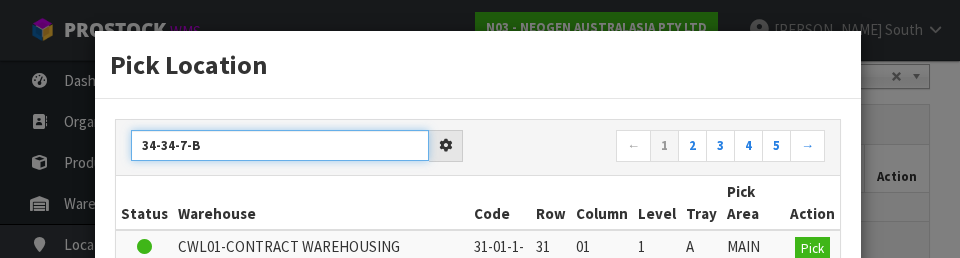 type on "34-34-7-B" 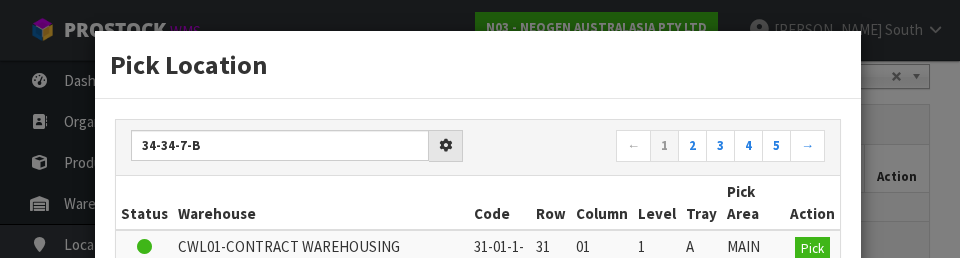 click on "←
1 2 3 4 5
→" at bounding box center (659, 147) 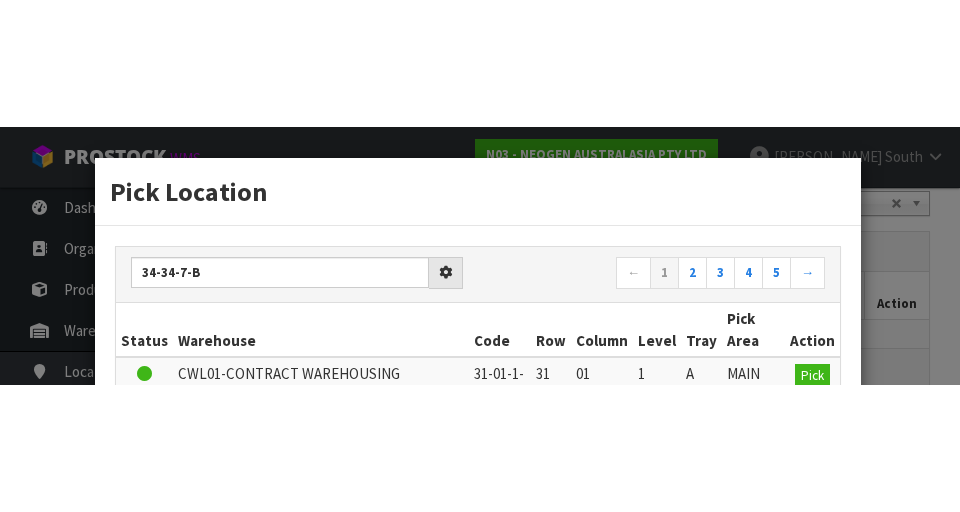 scroll, scrollTop: 449, scrollLeft: 0, axis: vertical 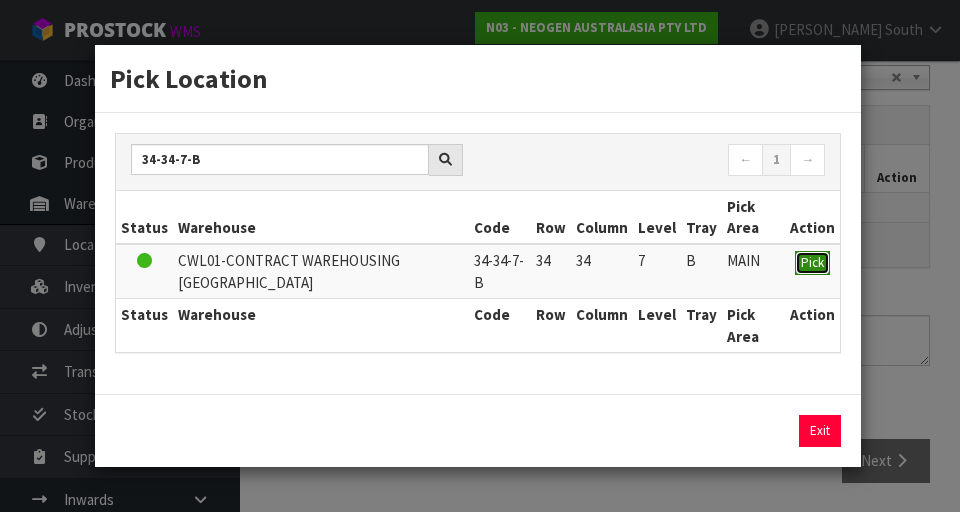 click on "Pick" at bounding box center [812, 262] 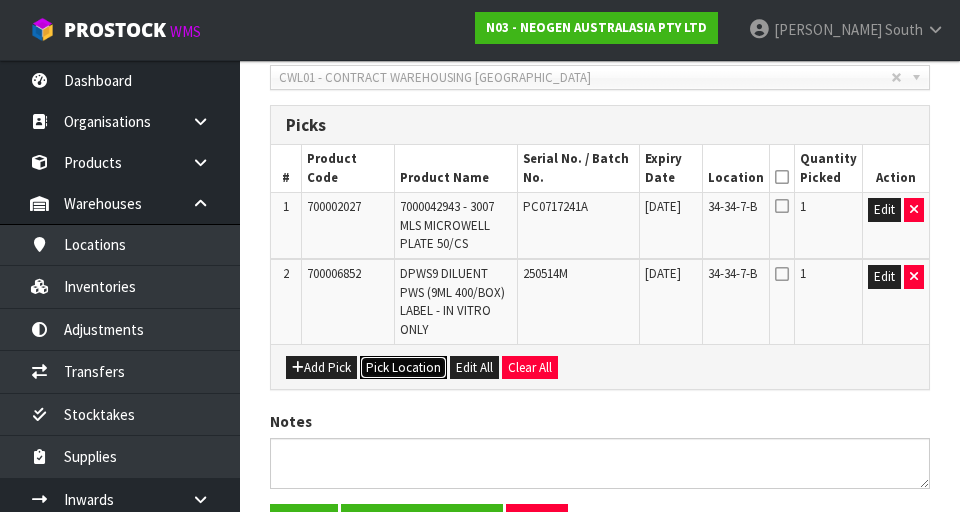 scroll, scrollTop: 572, scrollLeft: 0, axis: vertical 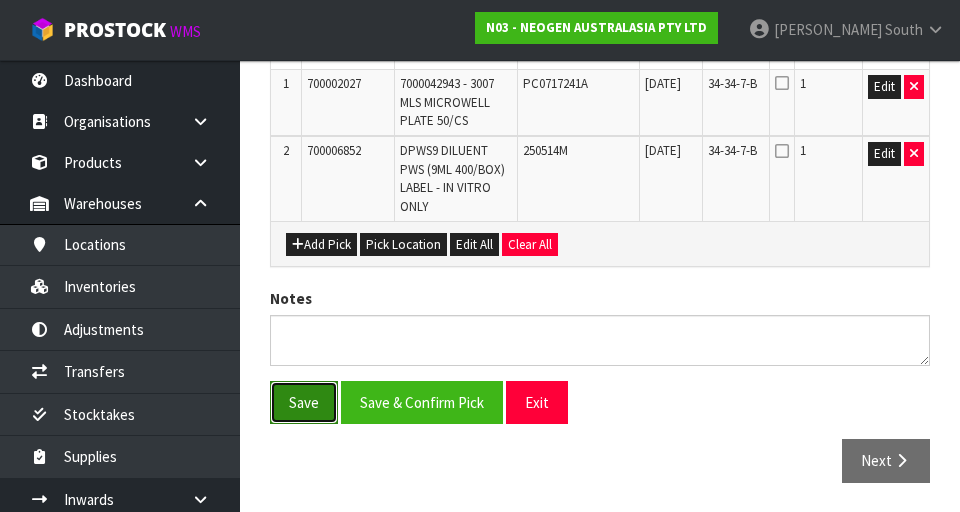 click on "Save" at bounding box center (304, 402) 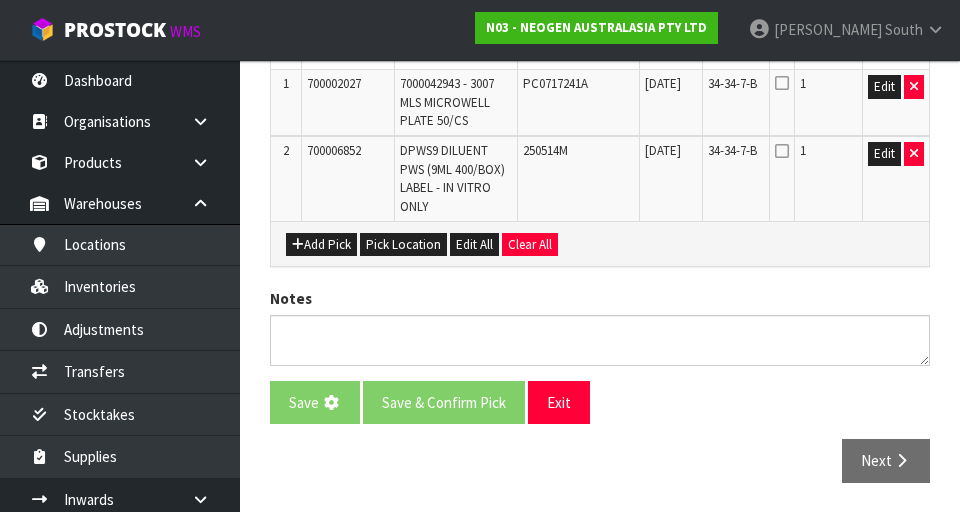 scroll, scrollTop: 0, scrollLeft: 0, axis: both 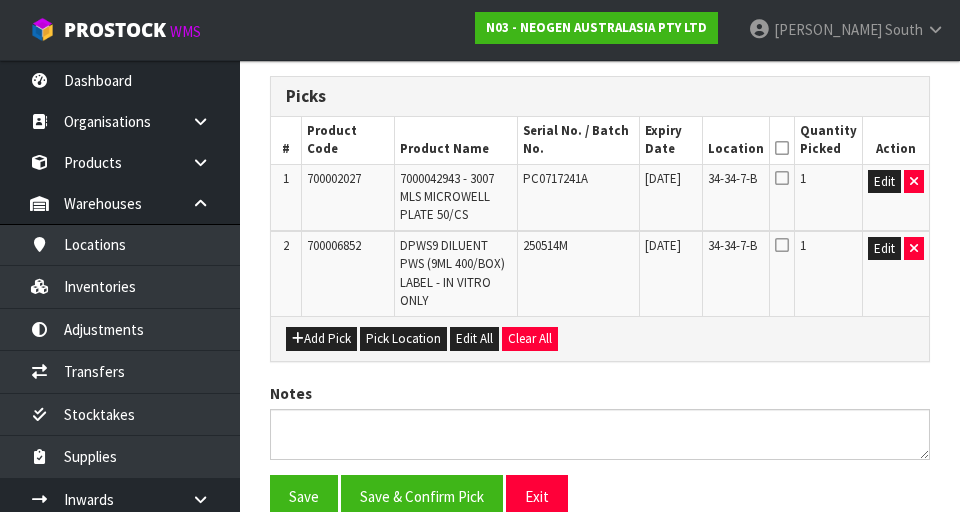 click at bounding box center [782, 148] 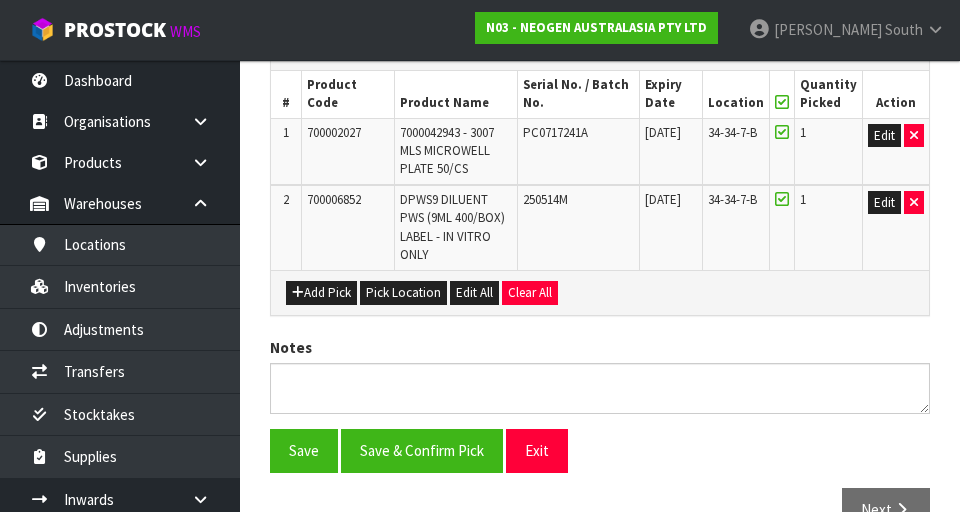scroll, scrollTop: 644, scrollLeft: 0, axis: vertical 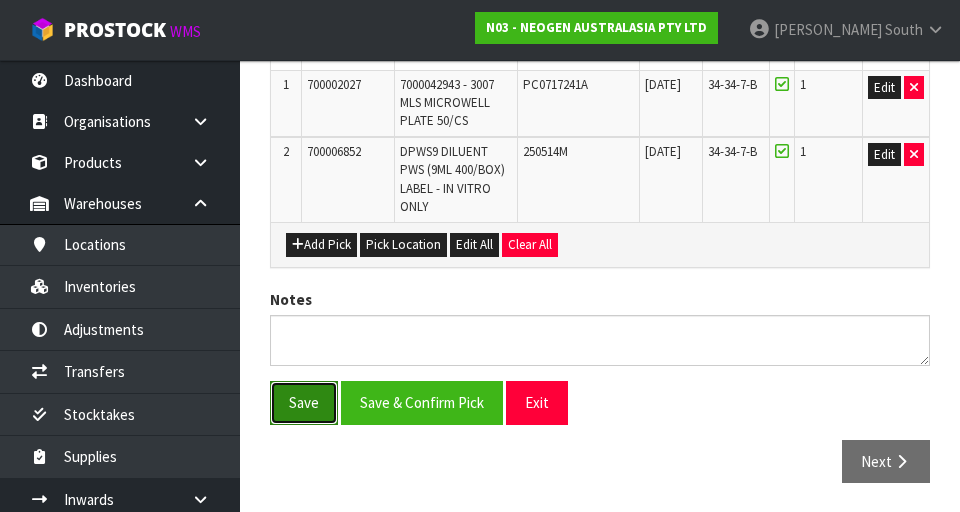 click on "Save" at bounding box center (304, 402) 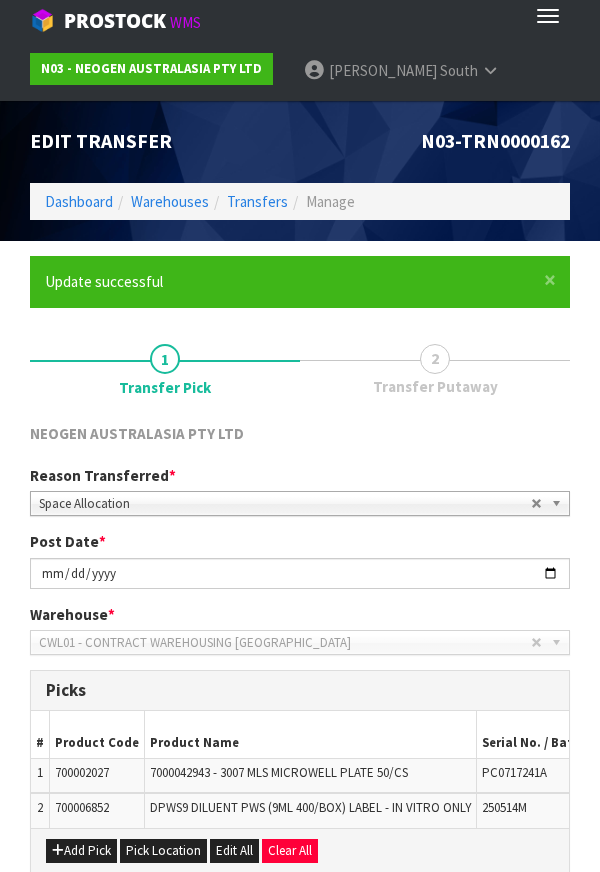scroll, scrollTop: 11, scrollLeft: 0, axis: vertical 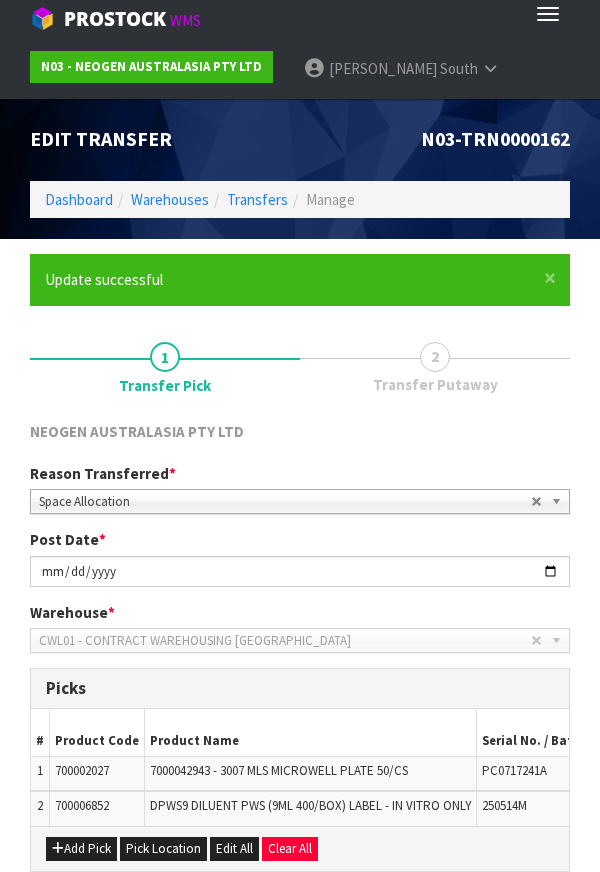 click on "Dashboard Warehouses Transfers Manage" at bounding box center (300, 199) 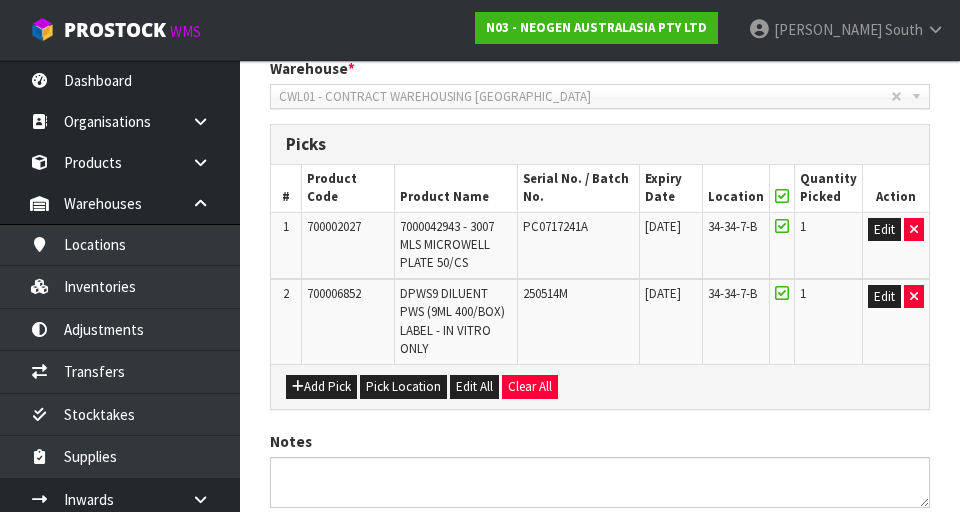 scroll, scrollTop: 510, scrollLeft: 0, axis: vertical 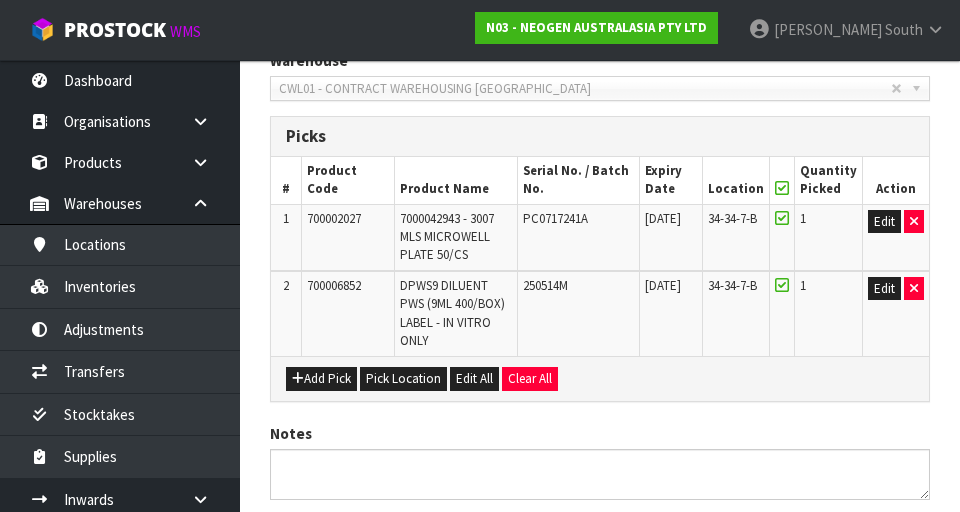 click at bounding box center (782, 218) 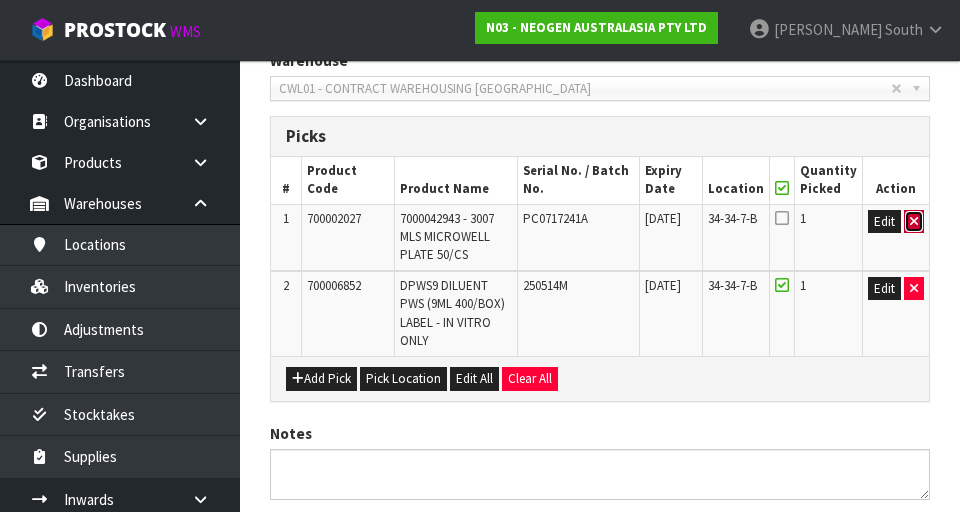 click at bounding box center [914, 221] 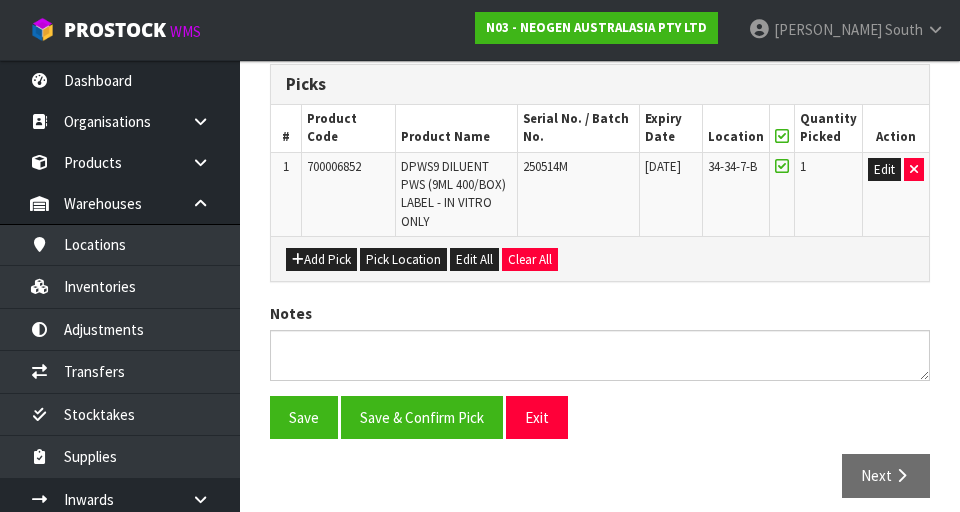 scroll, scrollTop: 574, scrollLeft: 0, axis: vertical 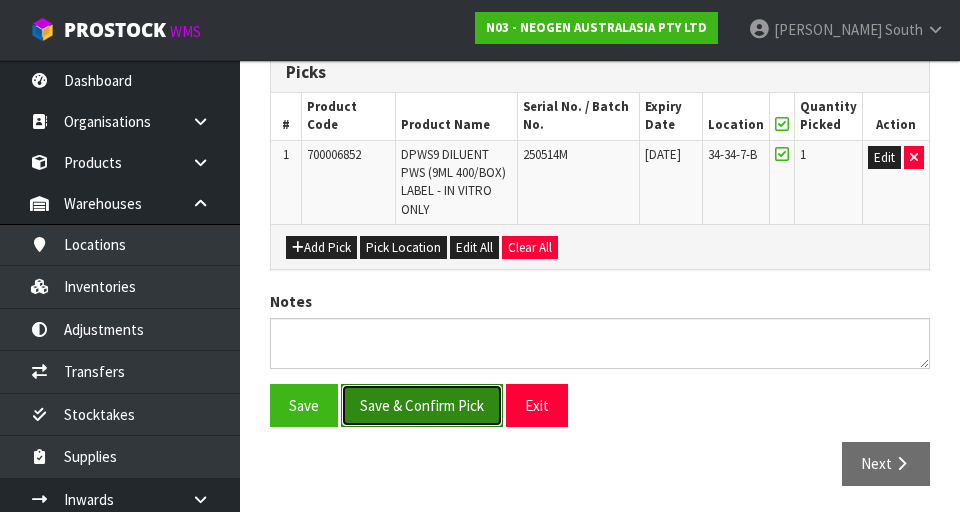 click on "Save & Confirm Pick" at bounding box center [422, 405] 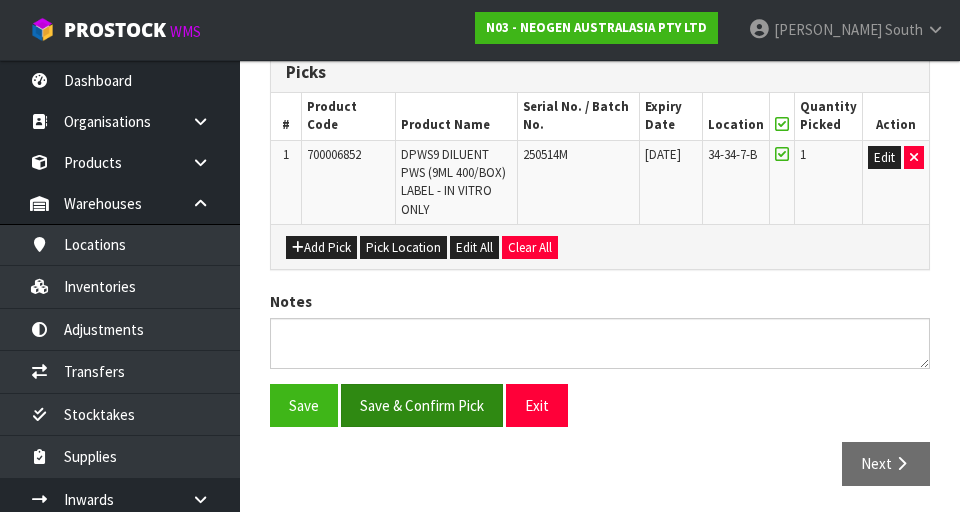 scroll, scrollTop: 0, scrollLeft: 0, axis: both 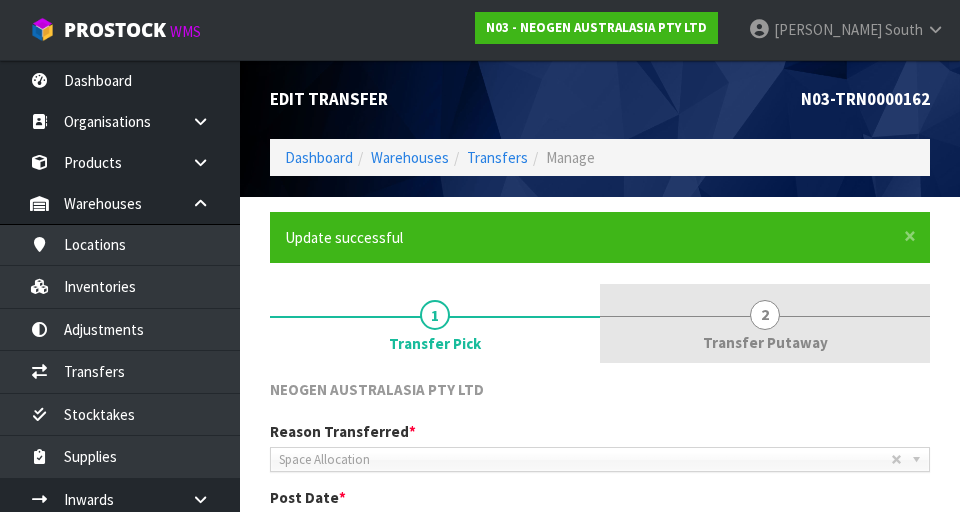 click on "2
Transfer Putaway" at bounding box center [765, 323] 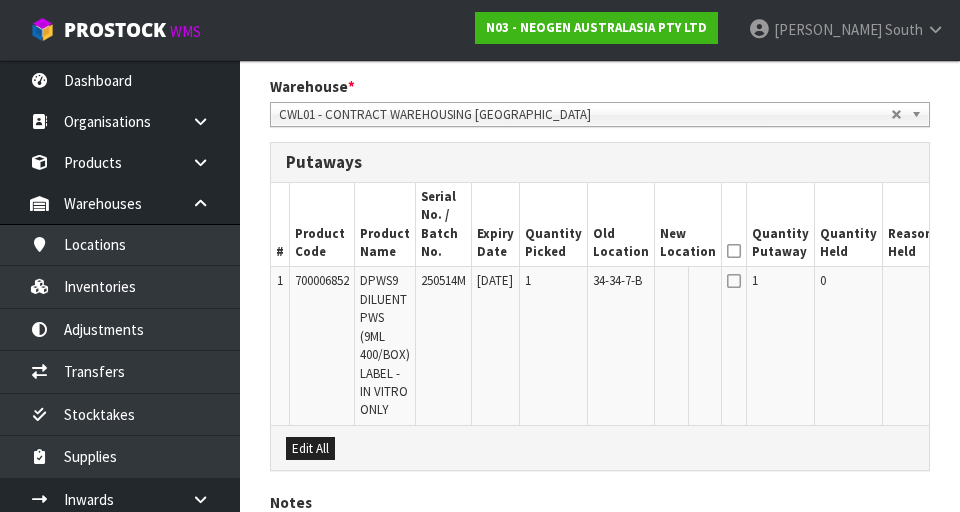 scroll, scrollTop: 477, scrollLeft: 0, axis: vertical 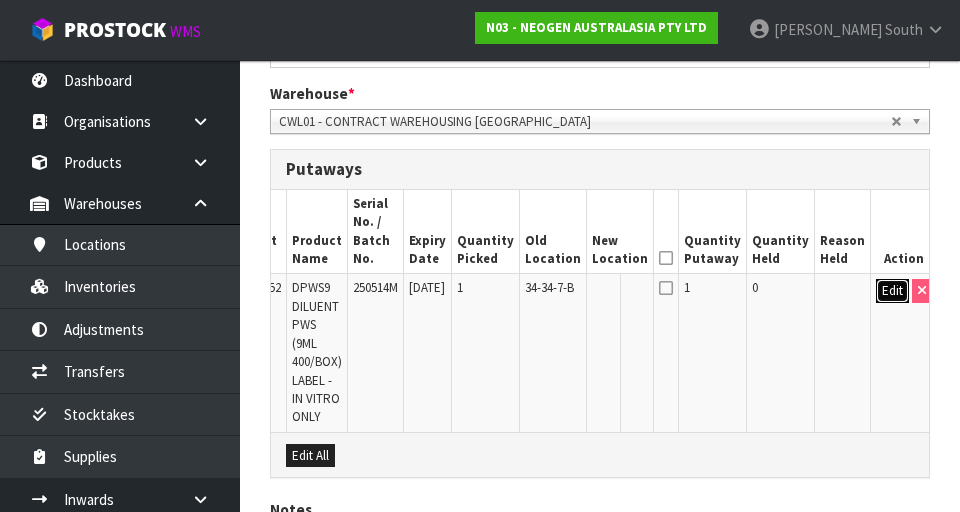 click on "Edit" at bounding box center [892, 291] 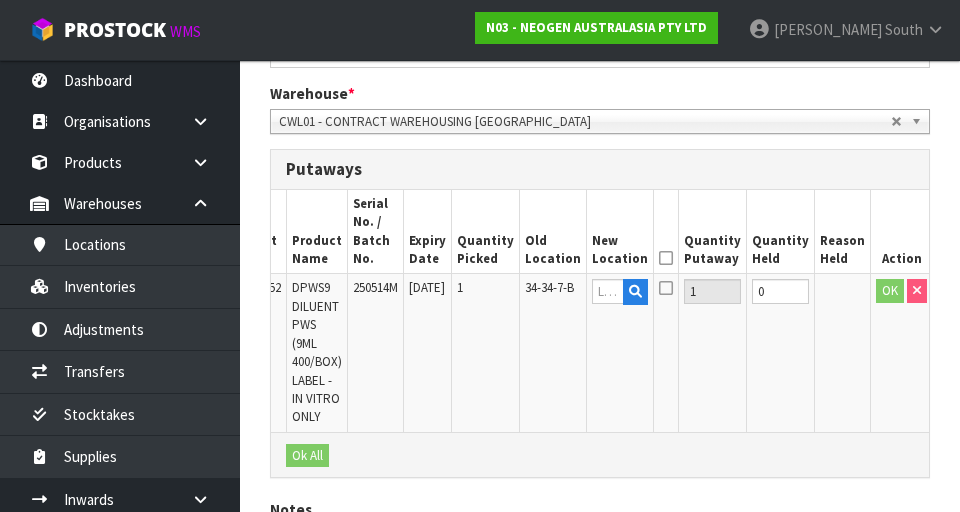 scroll, scrollTop: 0, scrollLeft: 63, axis: horizontal 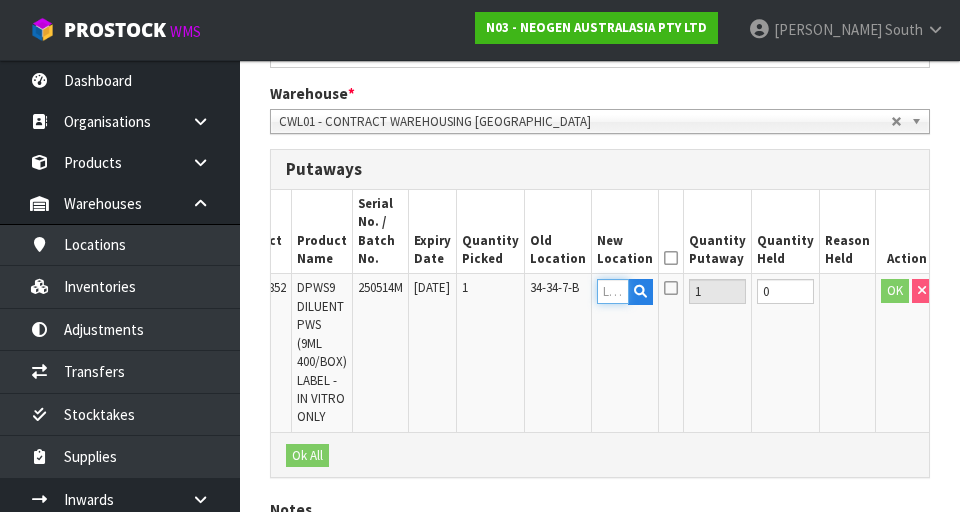 click at bounding box center (613, 291) 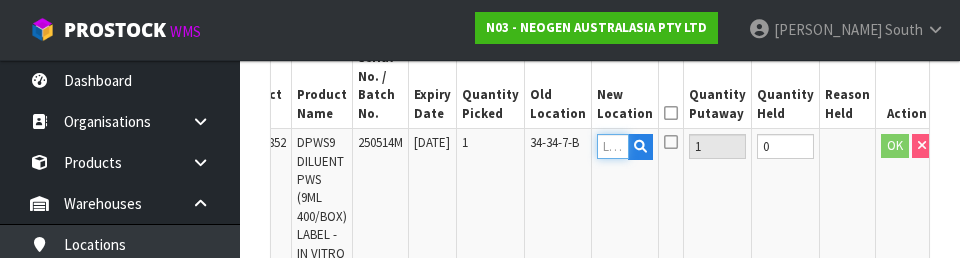 scroll, scrollTop: 630, scrollLeft: 0, axis: vertical 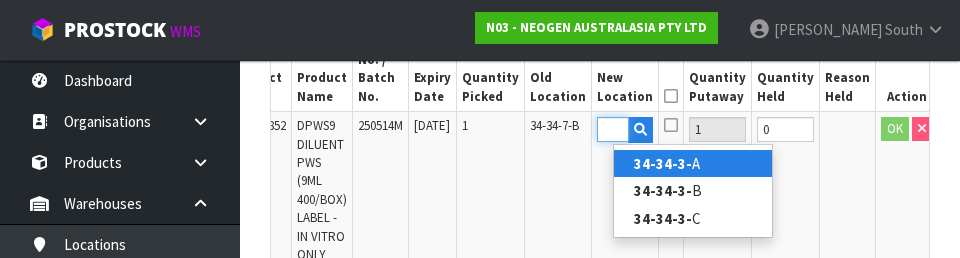 type on "34-34-3-A" 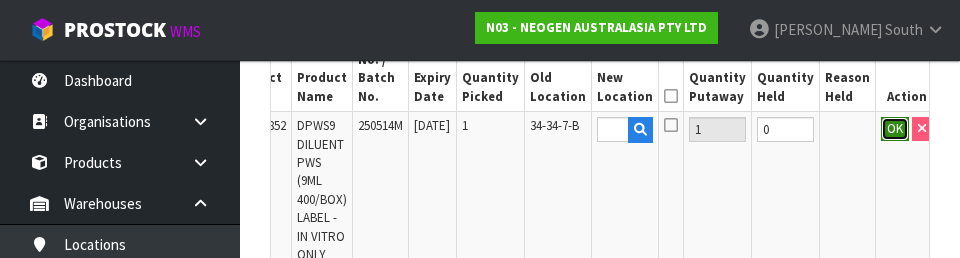 click on "OK" at bounding box center (895, 129) 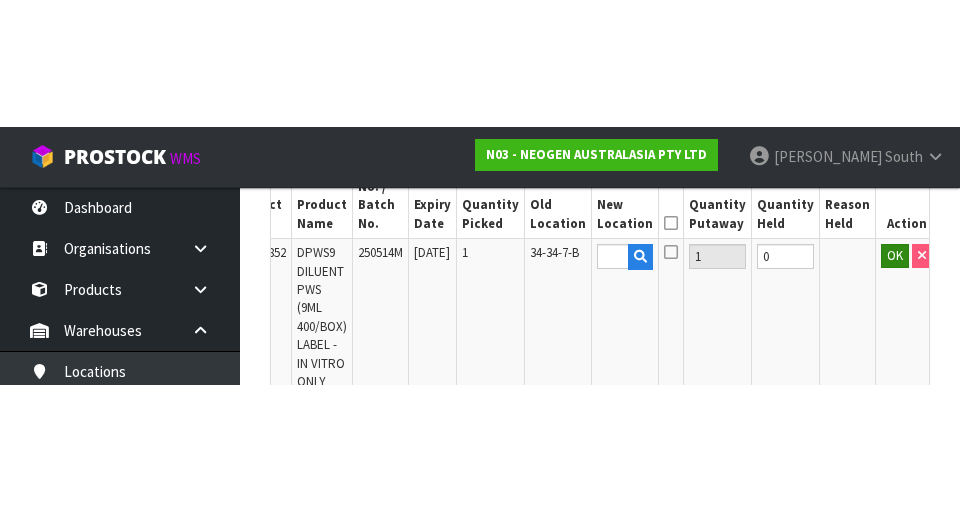 scroll, scrollTop: 640, scrollLeft: 0, axis: vertical 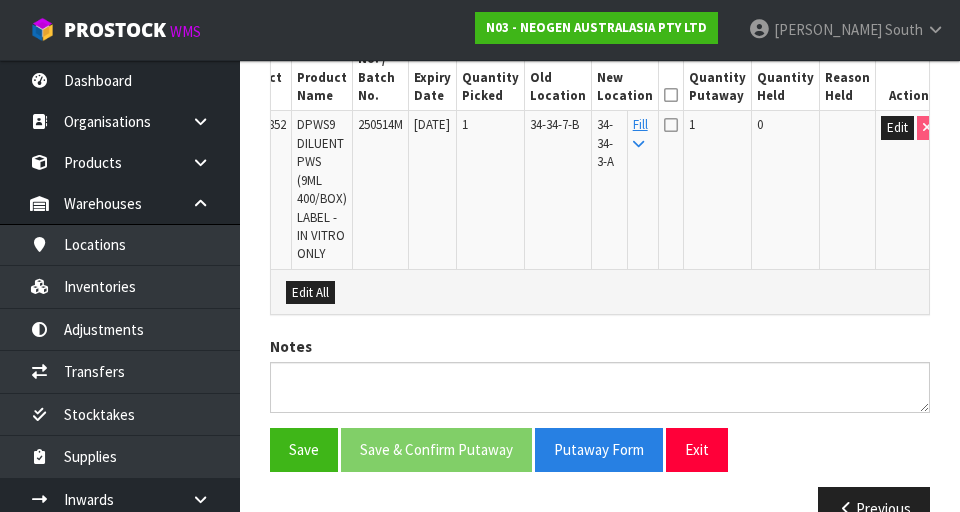 click at bounding box center (671, 95) 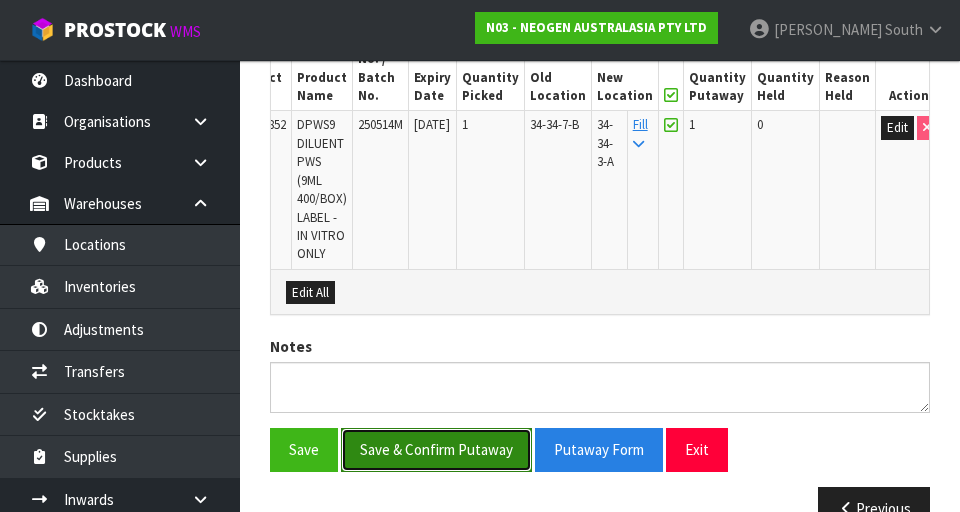 click on "Save & Confirm Putaway" at bounding box center (436, 449) 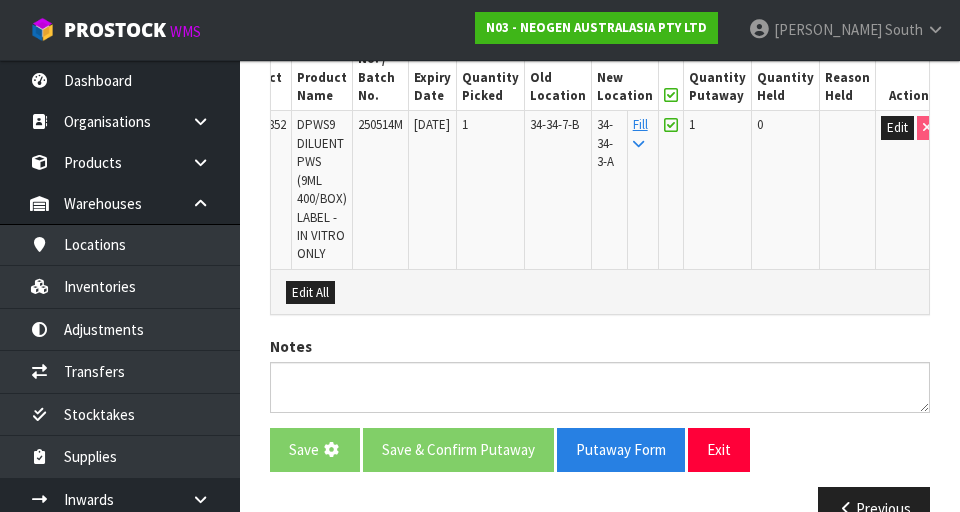 scroll, scrollTop: 0, scrollLeft: 0, axis: both 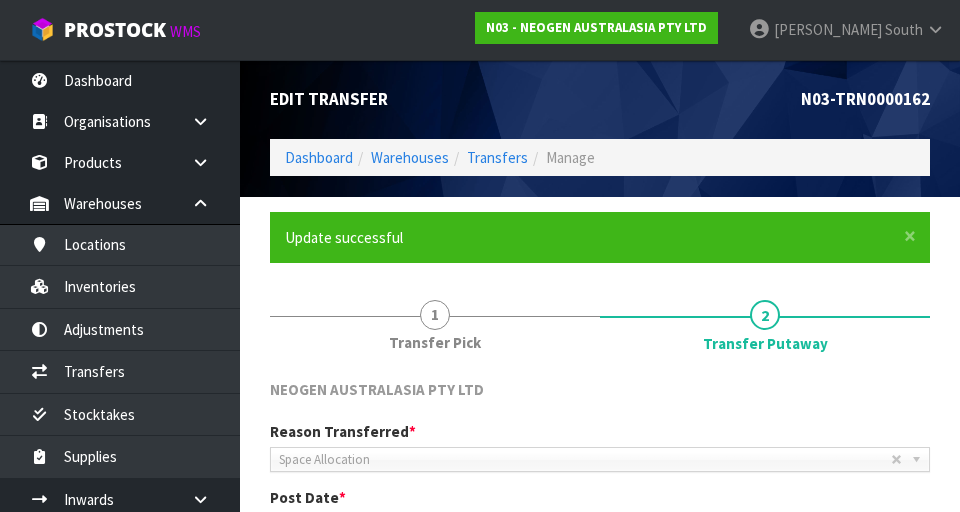 click on "NEOGEN AUSTRALASIA PTY LTD" at bounding box center [600, 392] 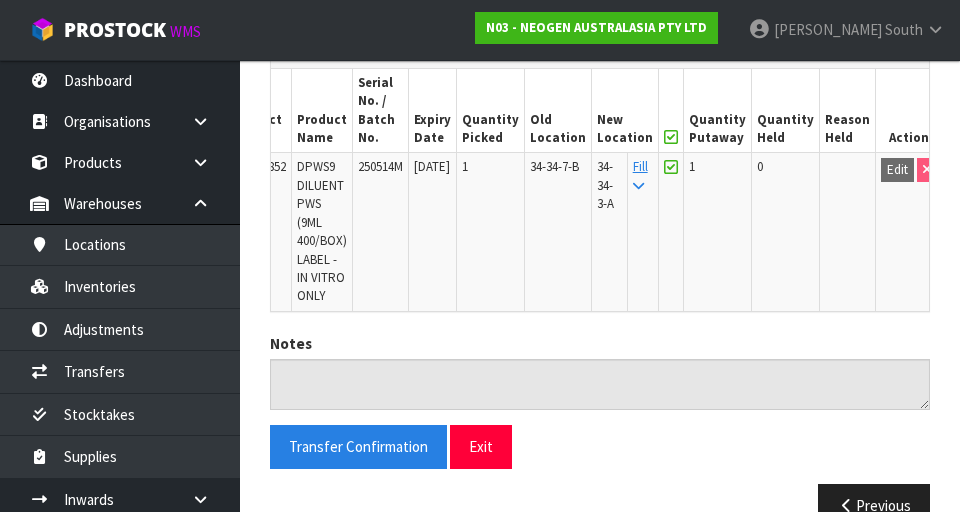 scroll, scrollTop: 643, scrollLeft: 0, axis: vertical 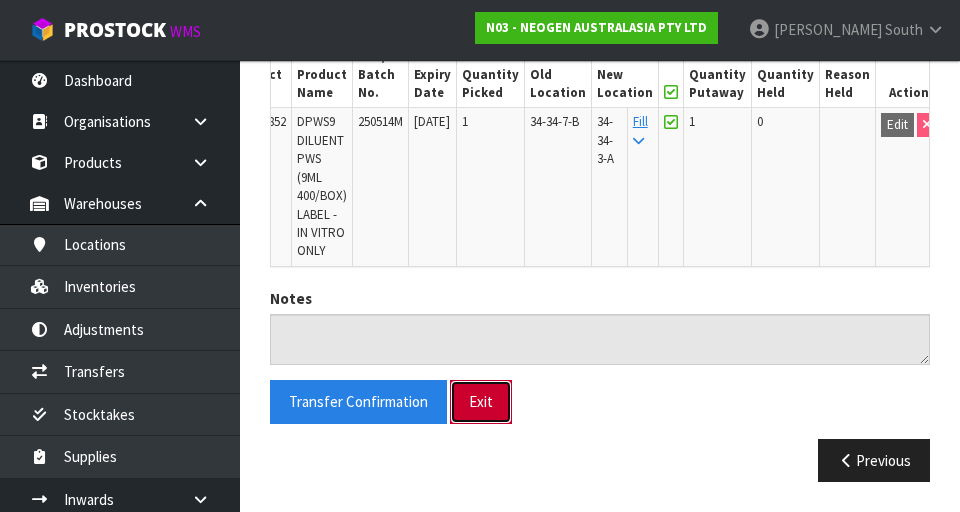 click on "Exit" at bounding box center [481, 401] 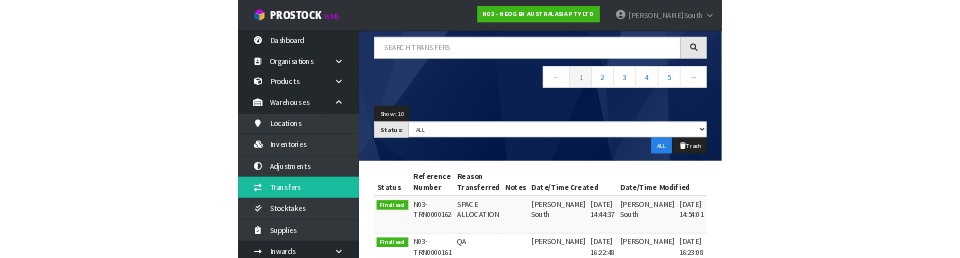 scroll, scrollTop: 0, scrollLeft: 0, axis: both 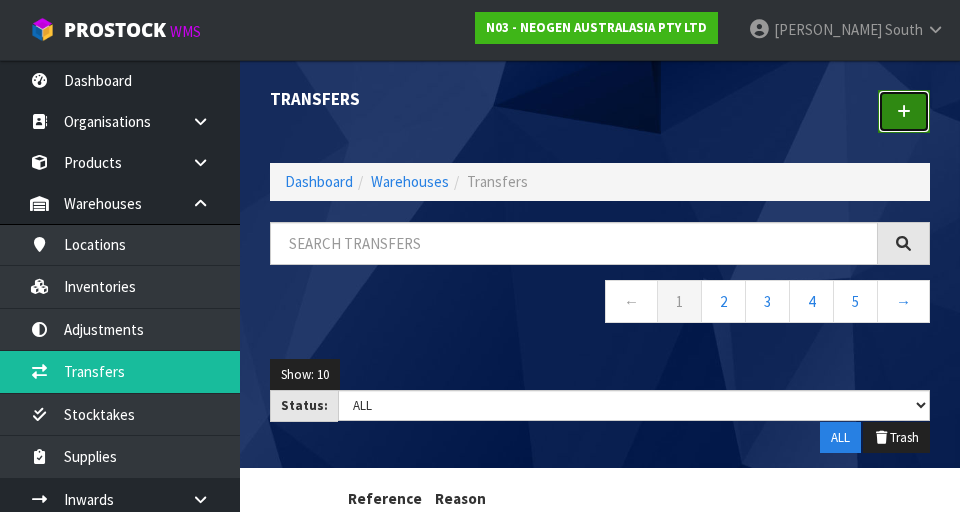 click at bounding box center (904, 111) 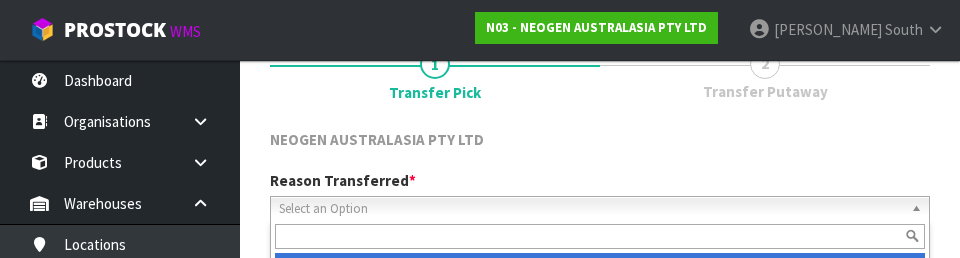 scroll, scrollTop: 276, scrollLeft: 0, axis: vertical 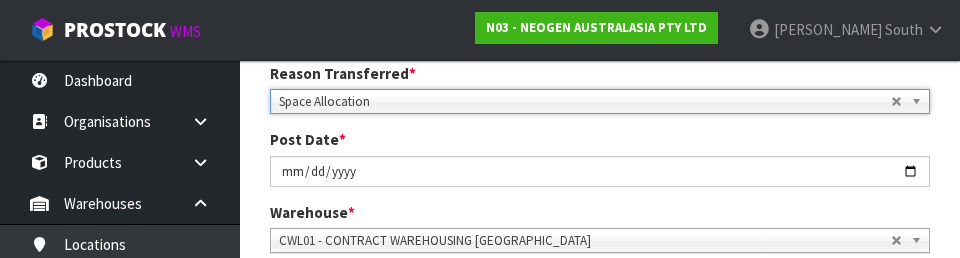click on "Post Date  *
2025-07-01" at bounding box center [600, 157] 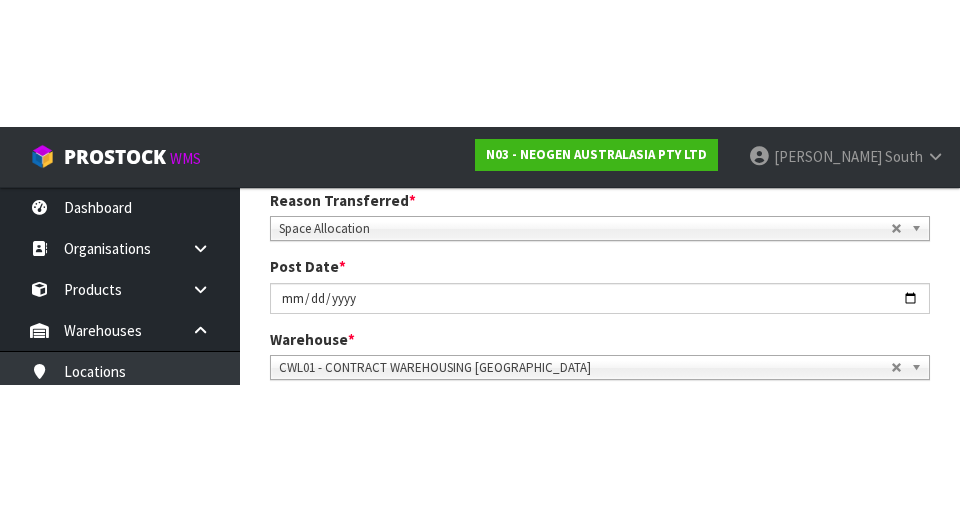 scroll, scrollTop: 285, scrollLeft: 0, axis: vertical 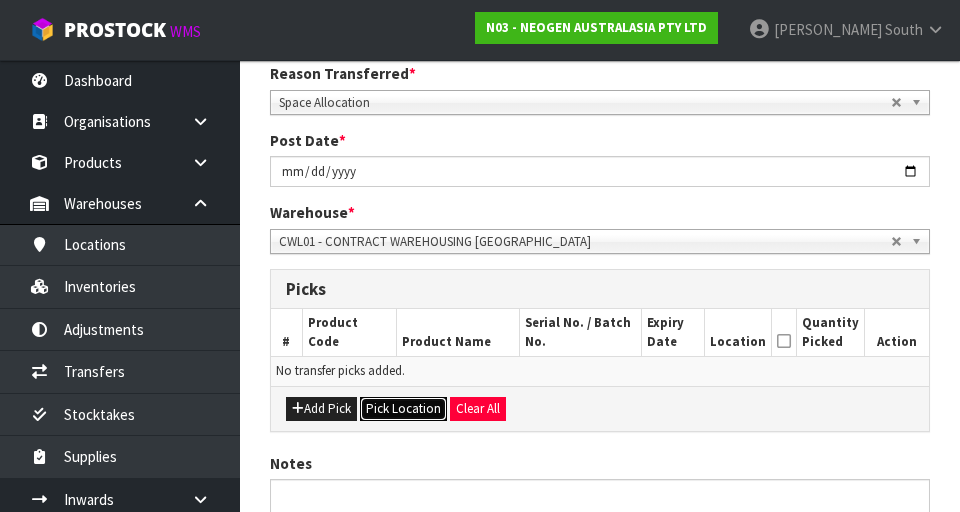 click on "Pick Location" at bounding box center [403, 409] 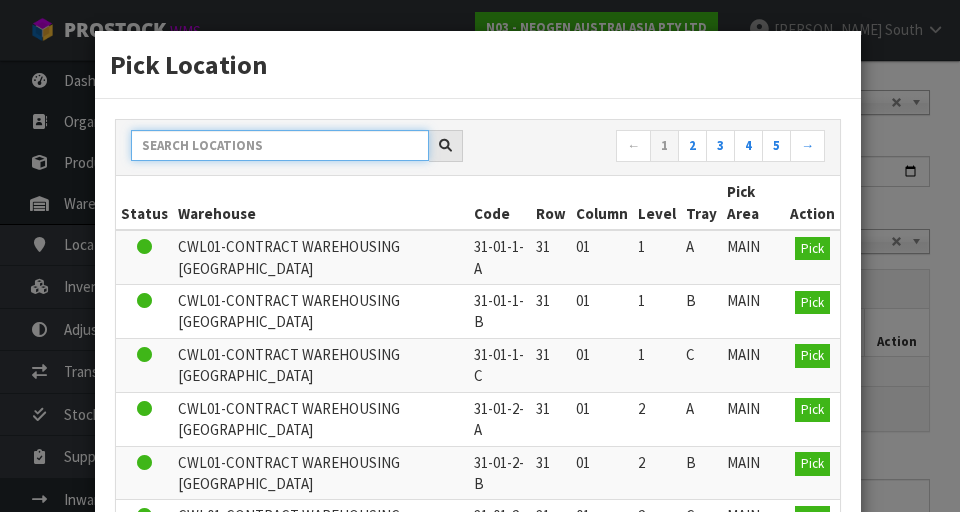 click at bounding box center (280, 145) 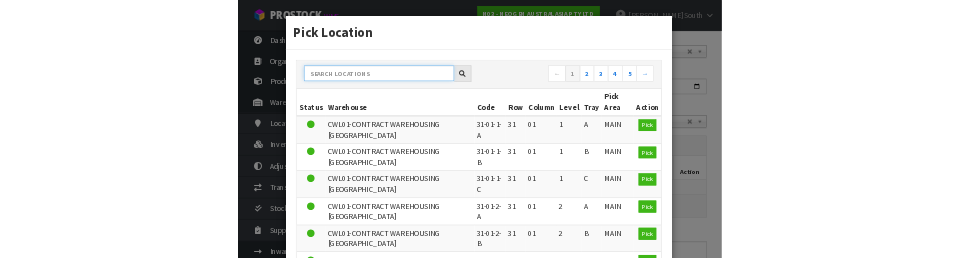 scroll, scrollTop: 276, scrollLeft: 0, axis: vertical 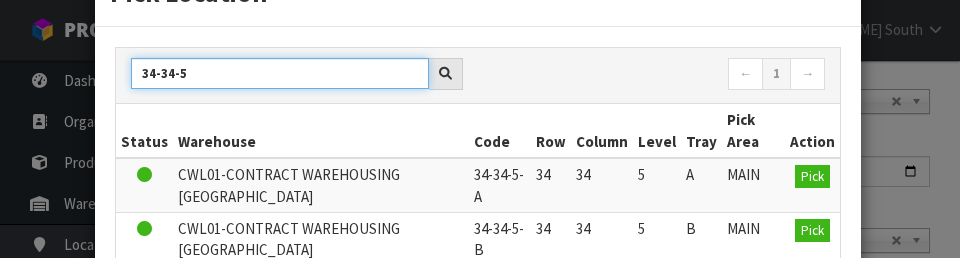 type on "34-34-5" 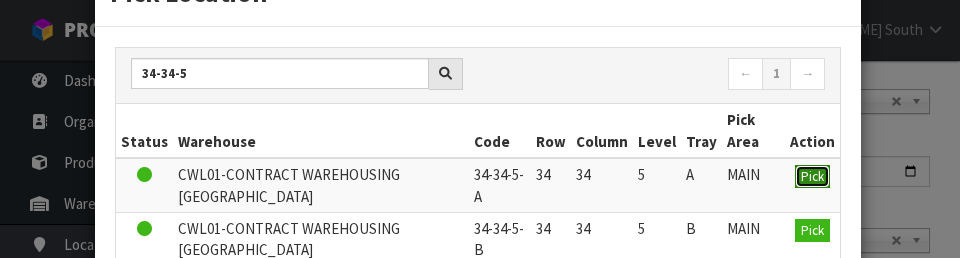 click on "Pick" at bounding box center [812, 176] 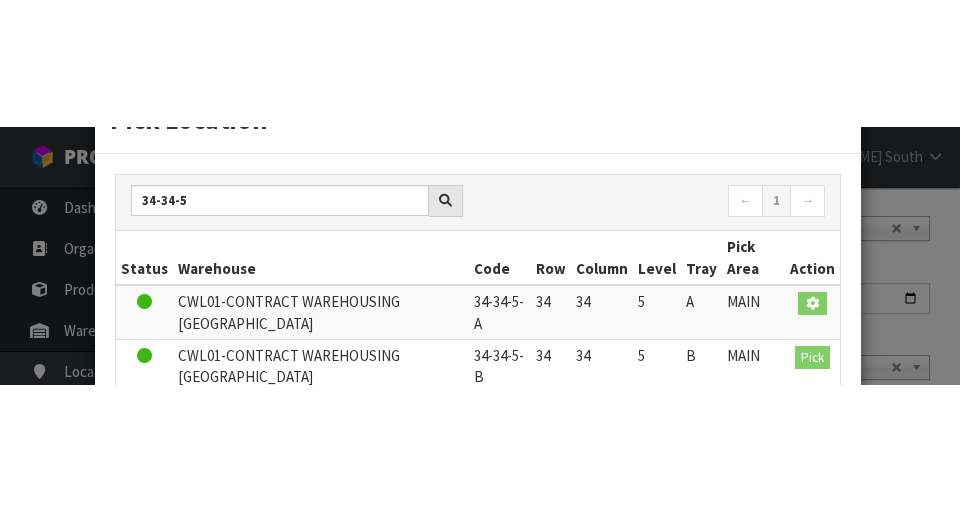 scroll, scrollTop: 285, scrollLeft: 0, axis: vertical 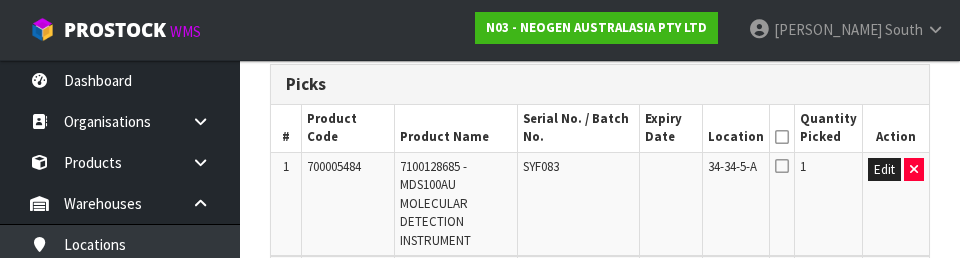 click at bounding box center (671, 204) 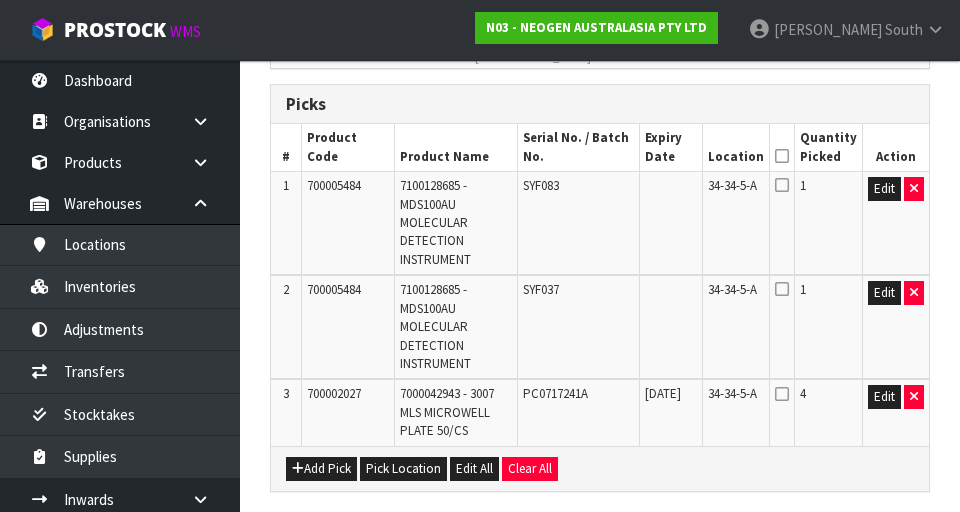 scroll, scrollTop: 444, scrollLeft: 0, axis: vertical 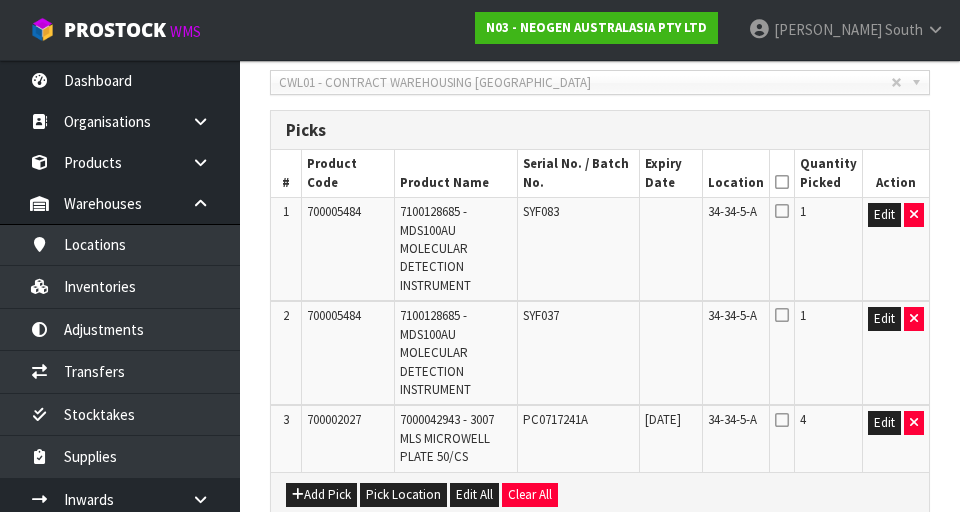 click at bounding box center (782, 182) 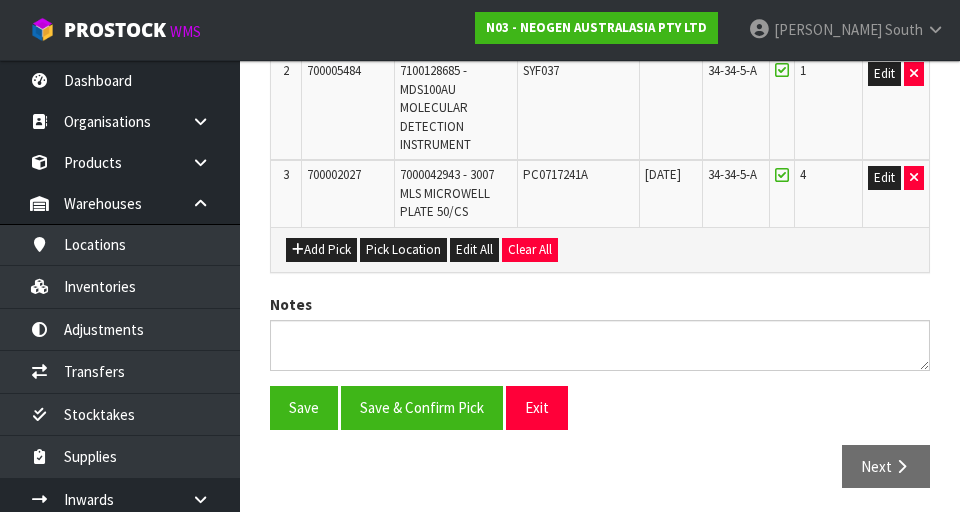 scroll, scrollTop: 694, scrollLeft: 0, axis: vertical 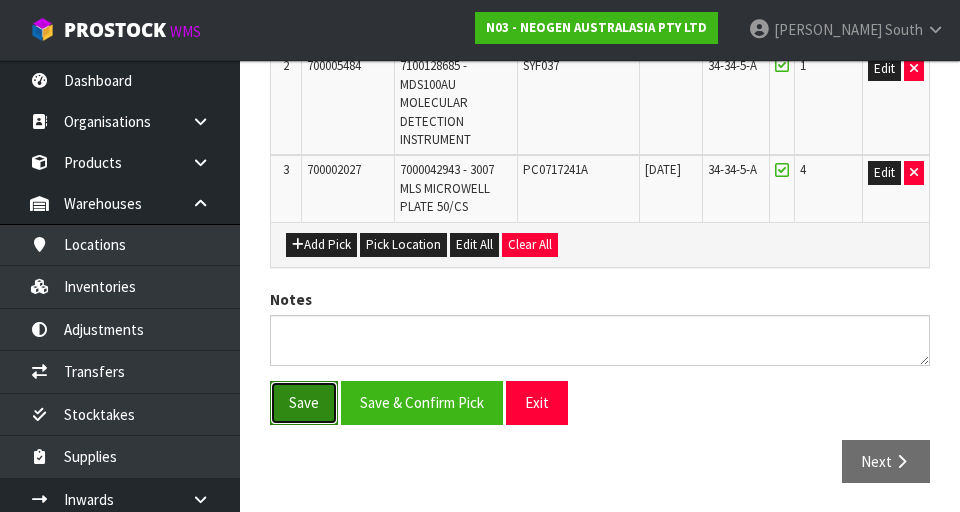 click on "Save" at bounding box center [304, 402] 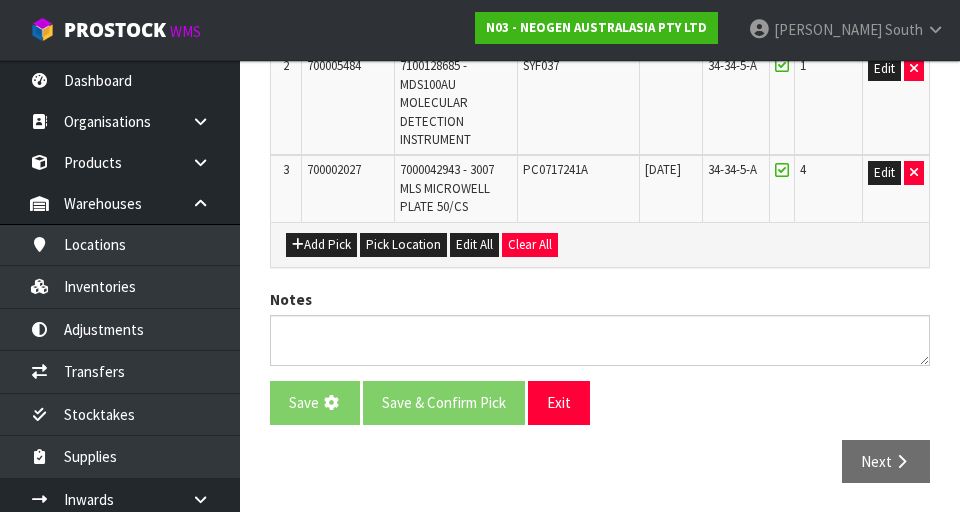 scroll, scrollTop: 0, scrollLeft: 0, axis: both 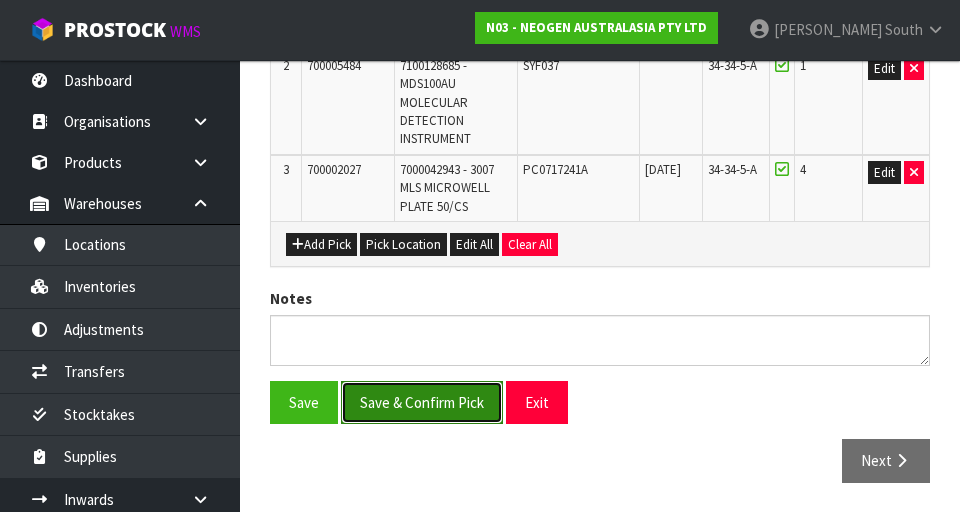click on "Save & Confirm Pick" at bounding box center [422, 402] 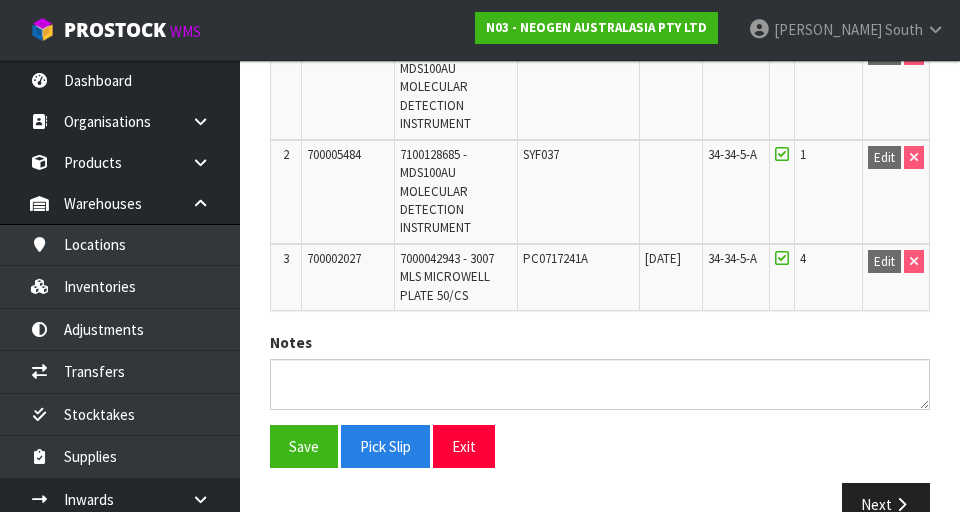 scroll, scrollTop: 722, scrollLeft: 0, axis: vertical 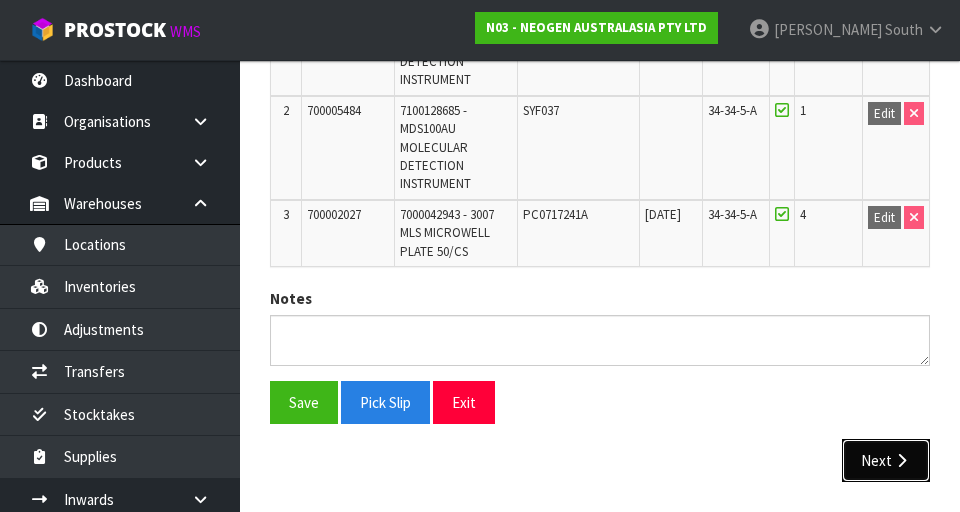 click on "Next" at bounding box center (886, 460) 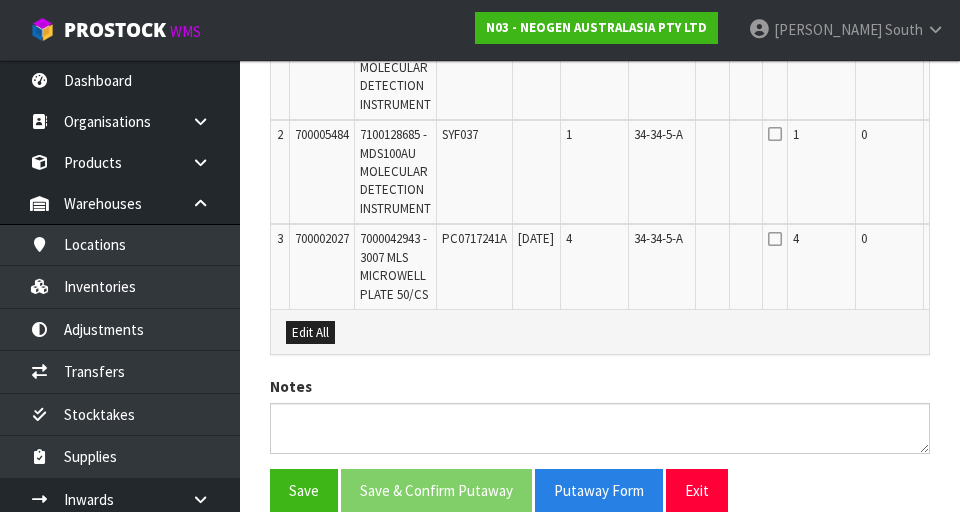 scroll, scrollTop: 785, scrollLeft: 0, axis: vertical 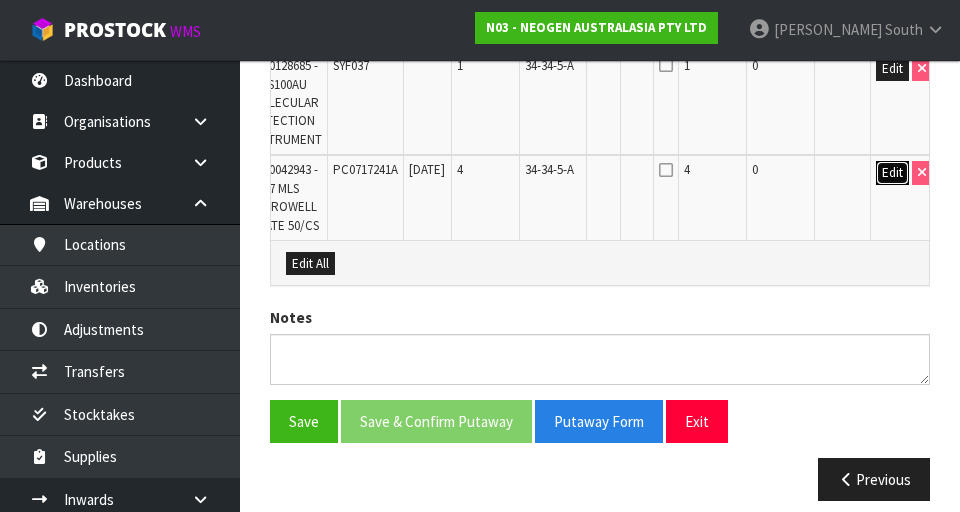 click on "Edit" at bounding box center [892, 173] 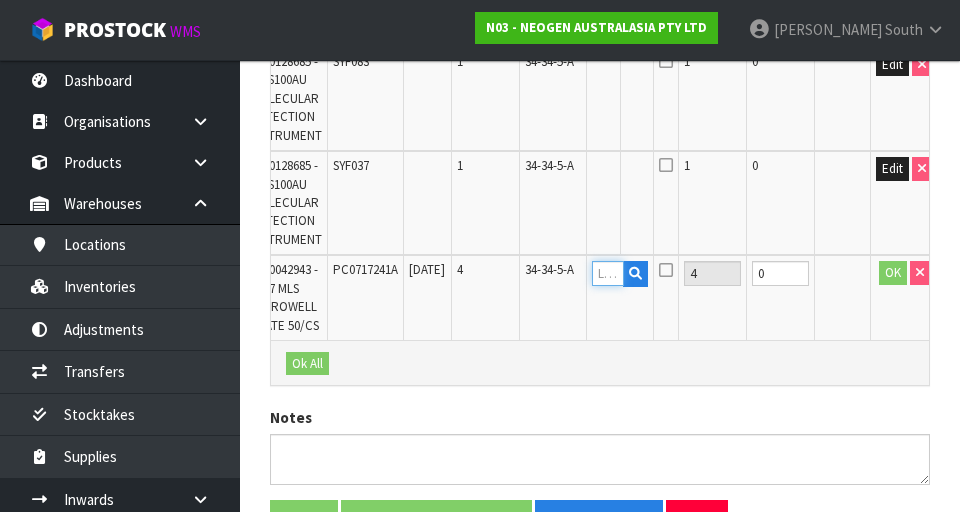 click at bounding box center (608, 273) 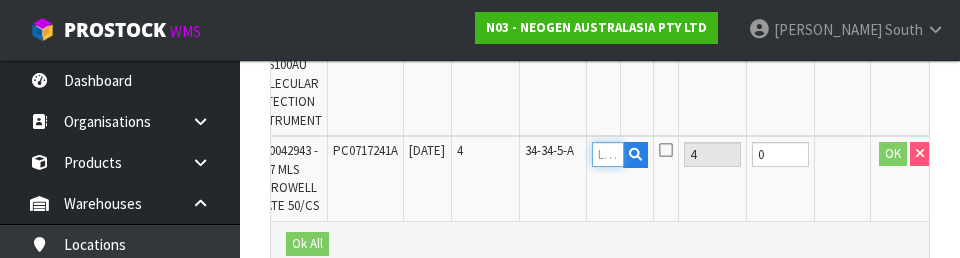 scroll, scrollTop: 802, scrollLeft: 0, axis: vertical 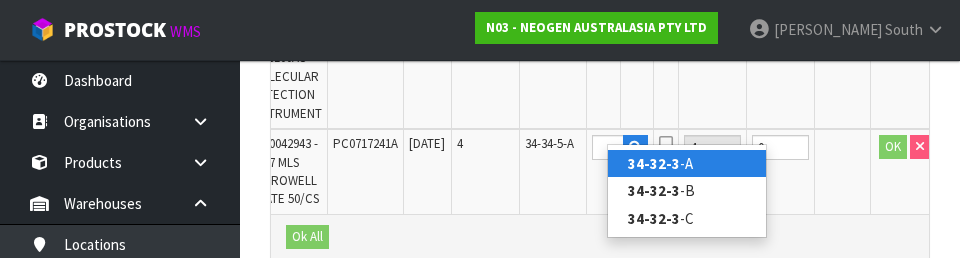click on "34-32-3 -A" at bounding box center (687, 163) 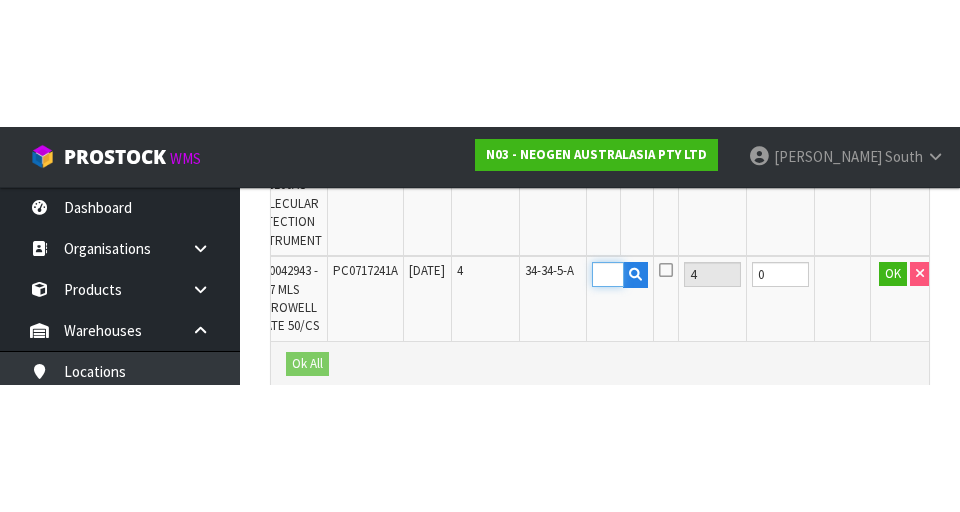 scroll, scrollTop: 785, scrollLeft: 0, axis: vertical 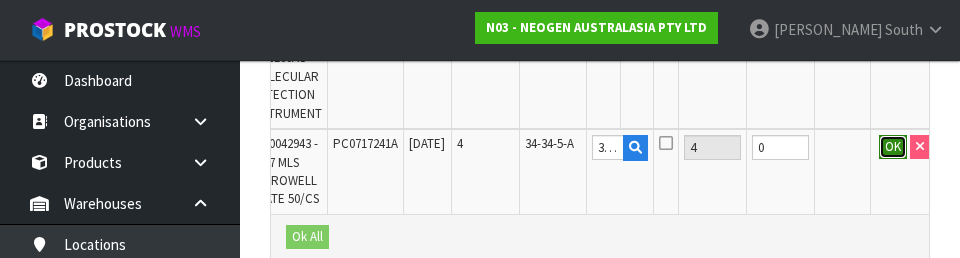 click on "OK" at bounding box center (893, 147) 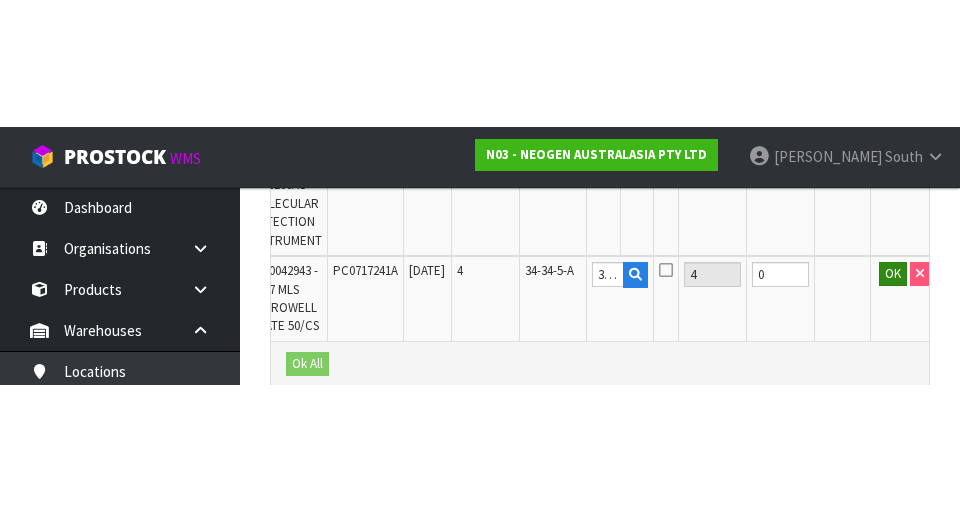 scroll, scrollTop: 785, scrollLeft: 0, axis: vertical 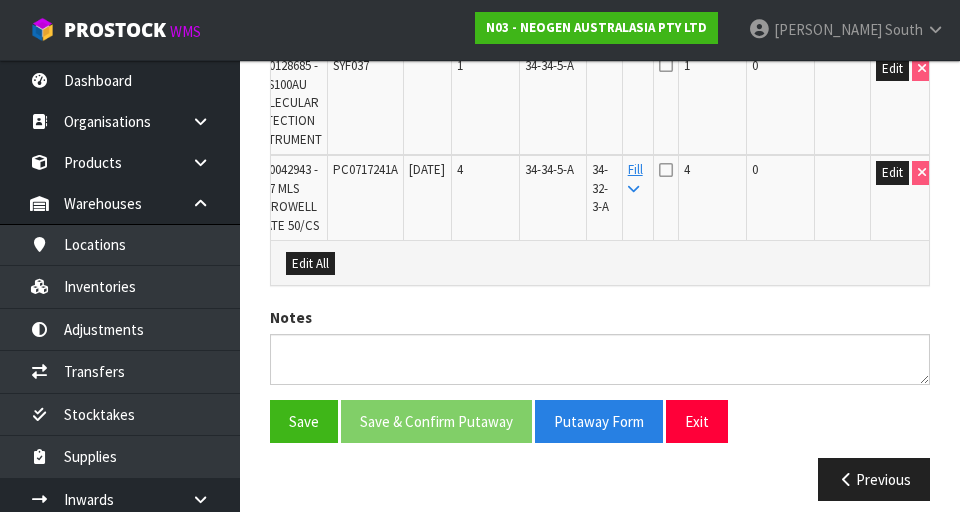 click at bounding box center [666, 170] 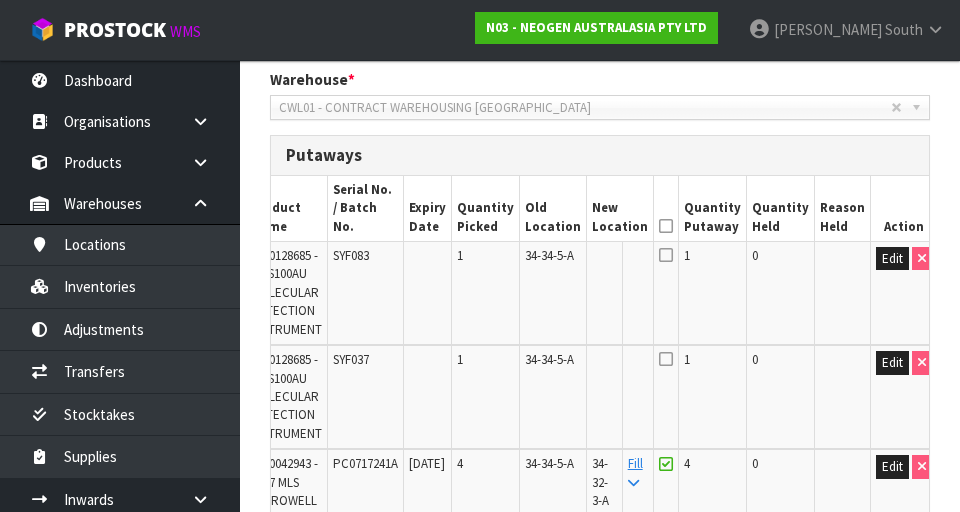 scroll, scrollTop: 521, scrollLeft: 0, axis: vertical 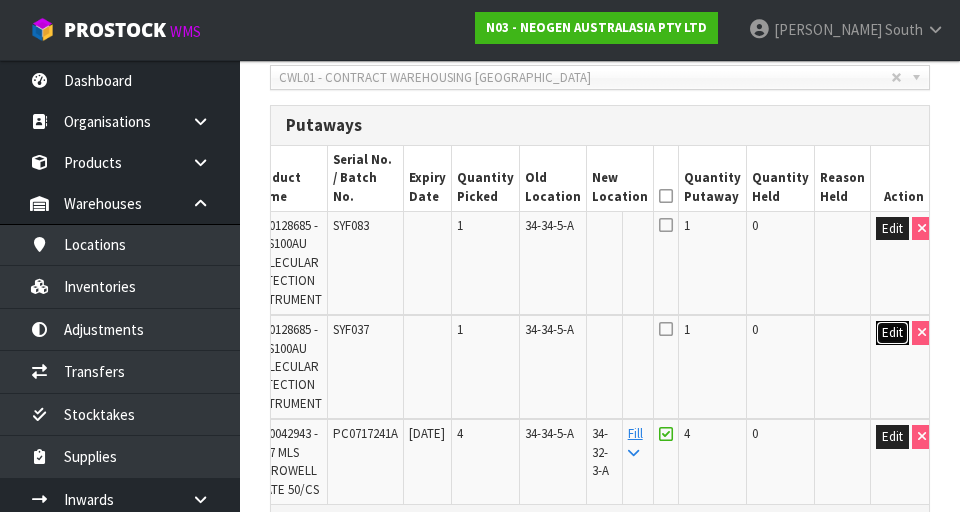click on "Edit" at bounding box center [892, 333] 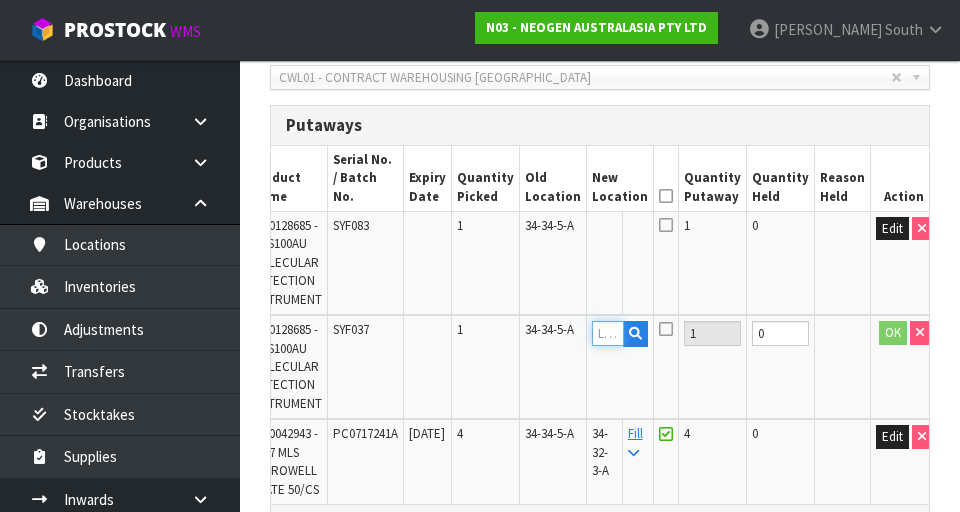 click at bounding box center (608, 333) 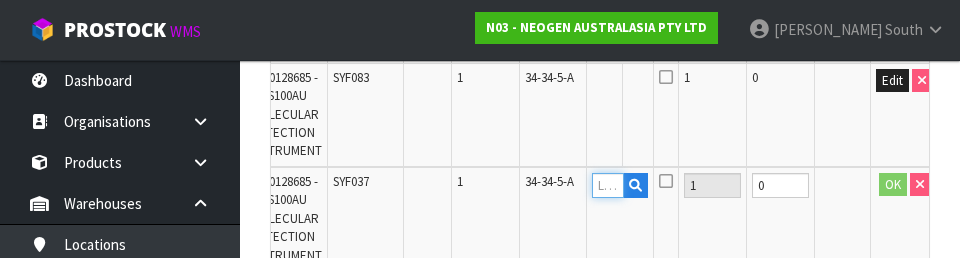 scroll, scrollTop: 697, scrollLeft: 0, axis: vertical 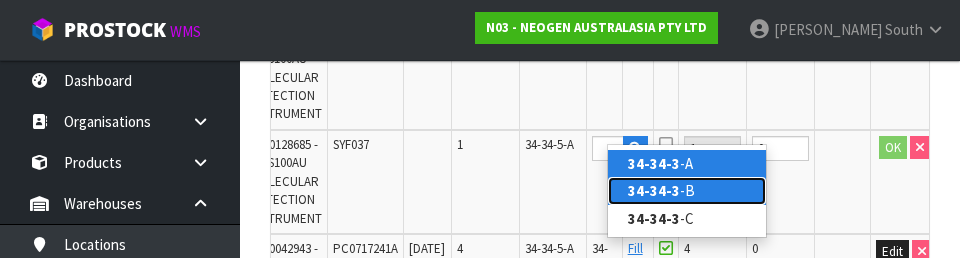 click on "34-34-3 -B" at bounding box center [687, 190] 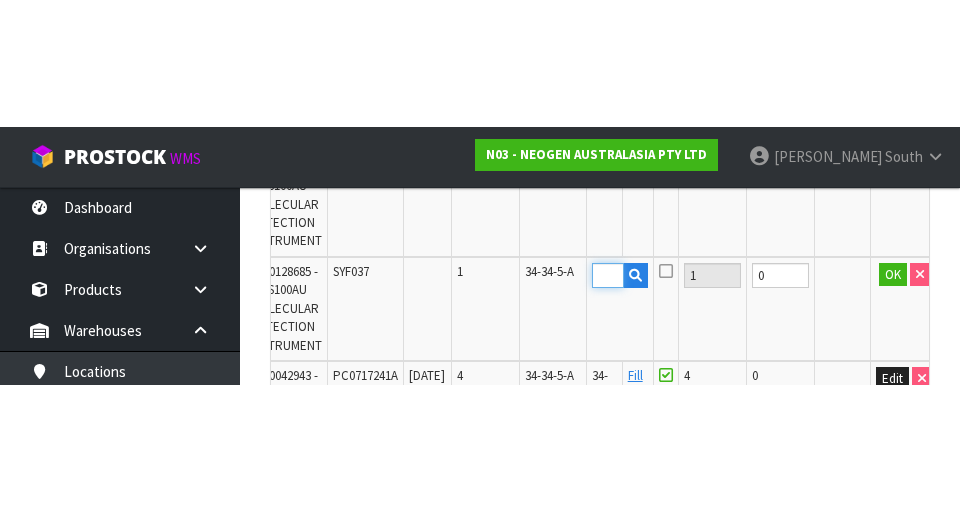 scroll, scrollTop: 706, scrollLeft: 0, axis: vertical 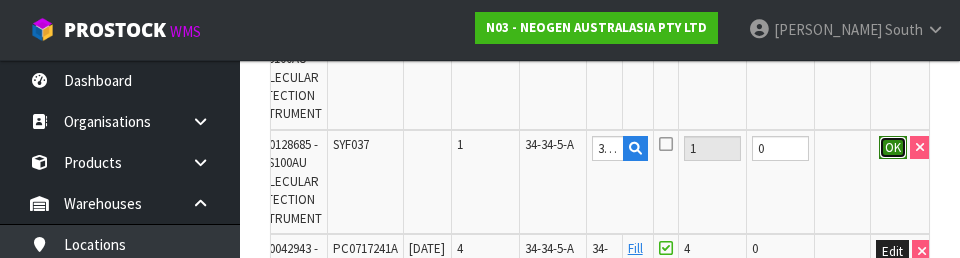 click on "OK" at bounding box center (893, 148) 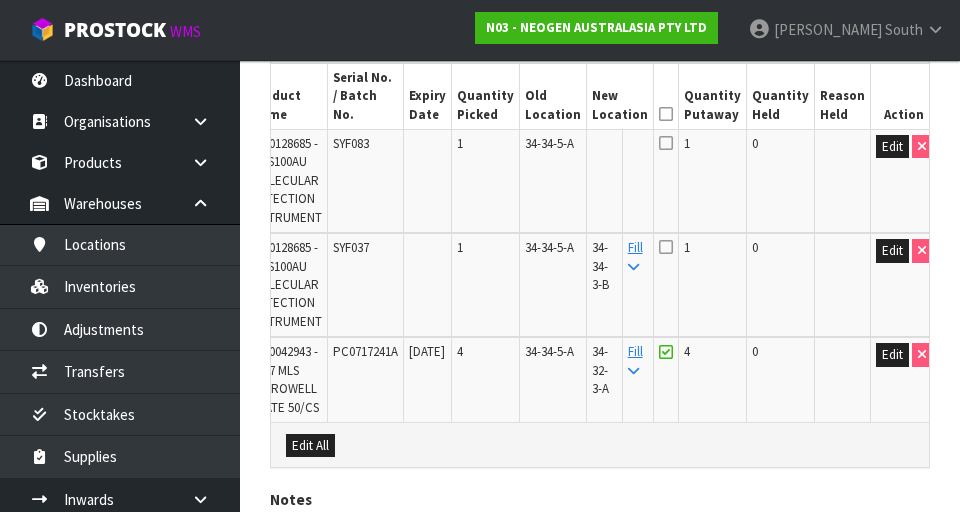 scroll, scrollTop: 598, scrollLeft: 0, axis: vertical 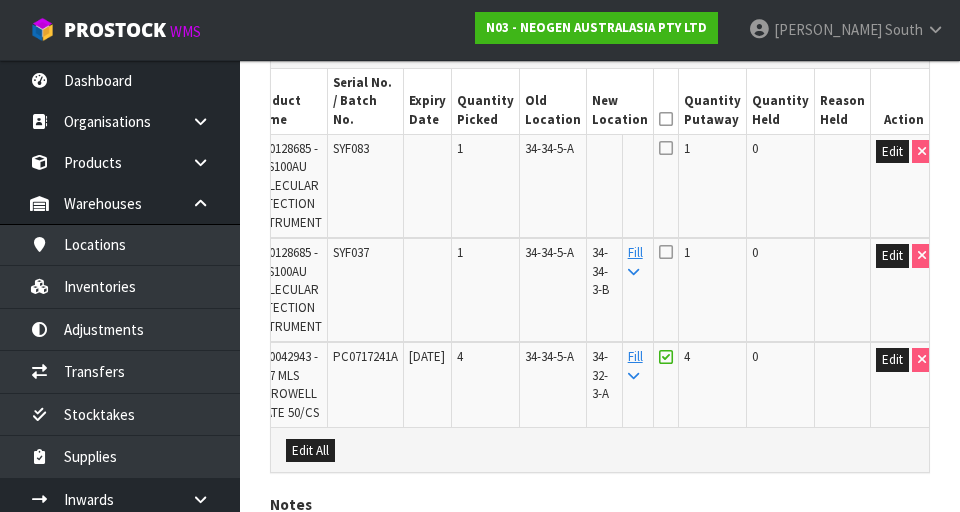 click at bounding box center (666, 252) 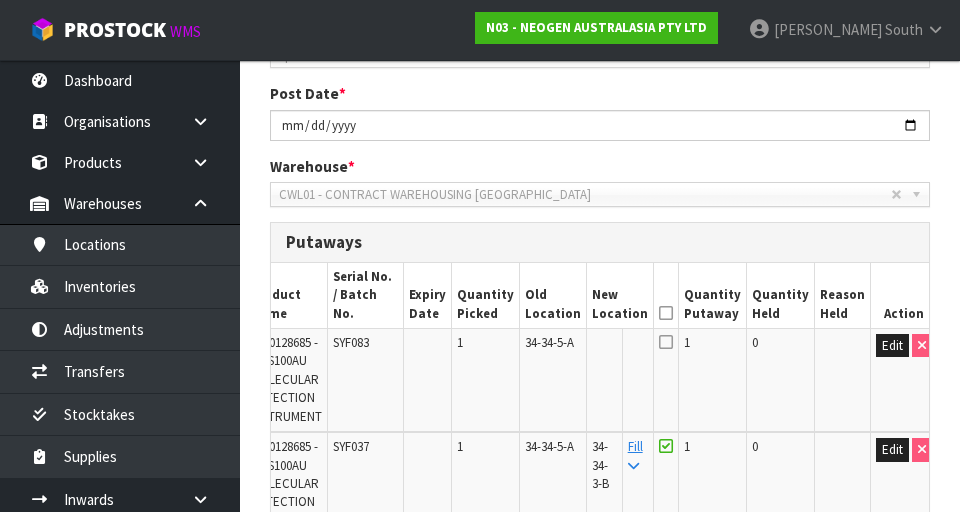 scroll, scrollTop: 442, scrollLeft: 0, axis: vertical 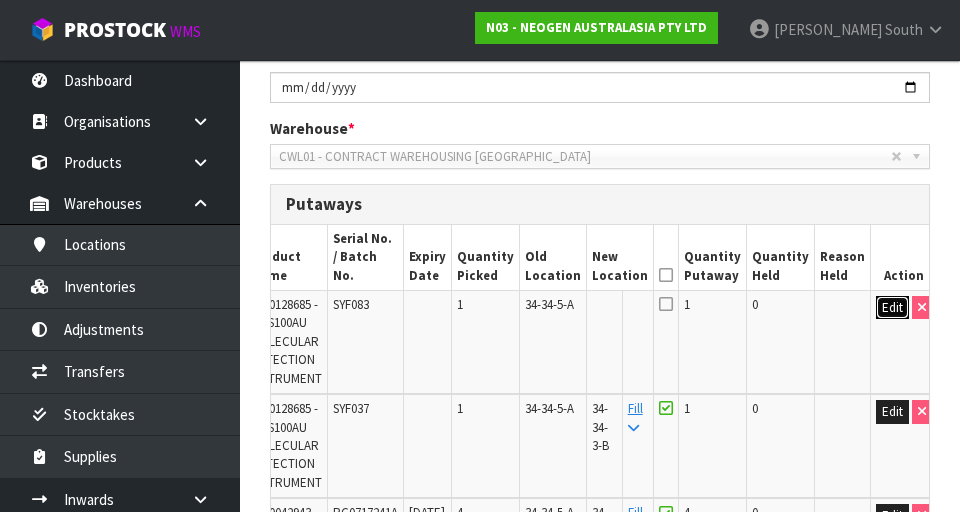 click on "Edit" at bounding box center [892, 308] 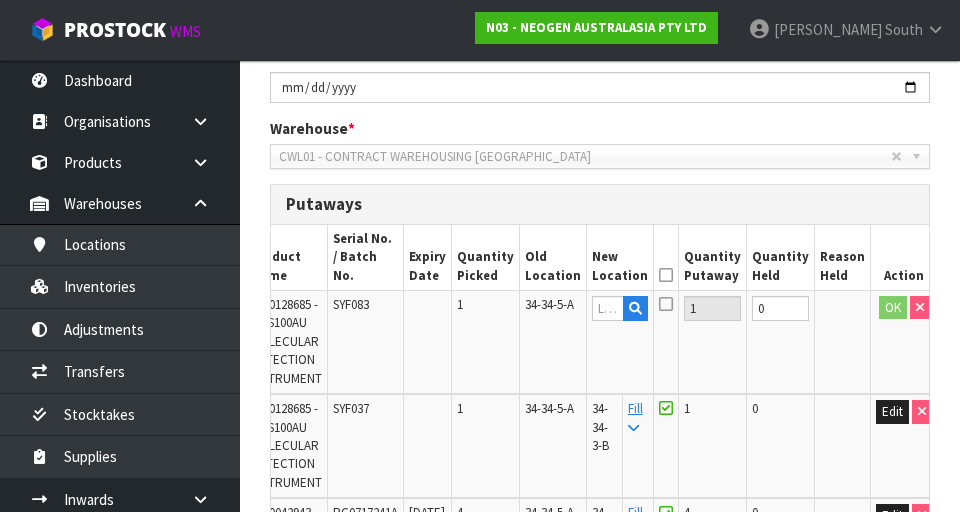 click on "34-34-5-A" at bounding box center (553, 342) 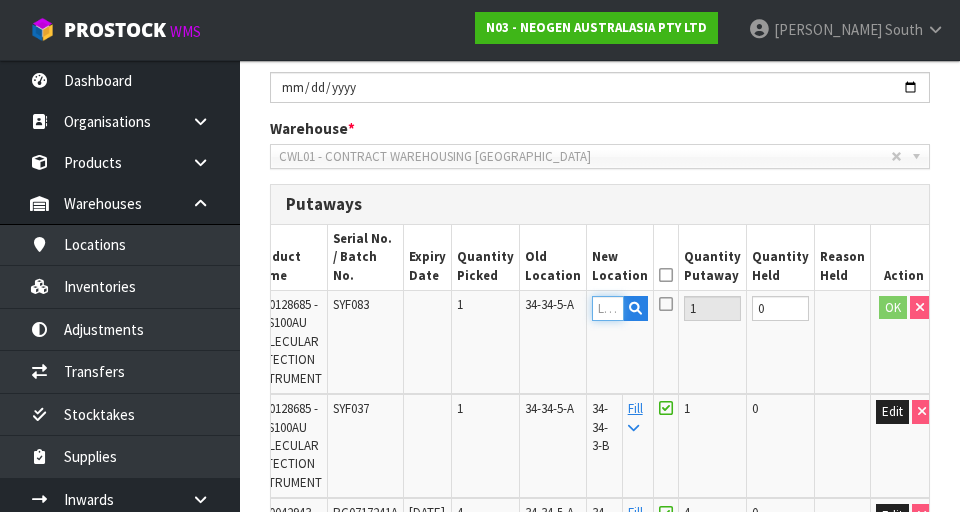 click at bounding box center (608, 308) 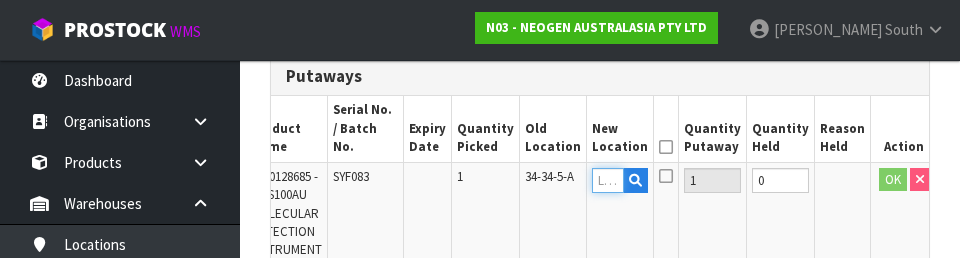 scroll, scrollTop: 593, scrollLeft: 0, axis: vertical 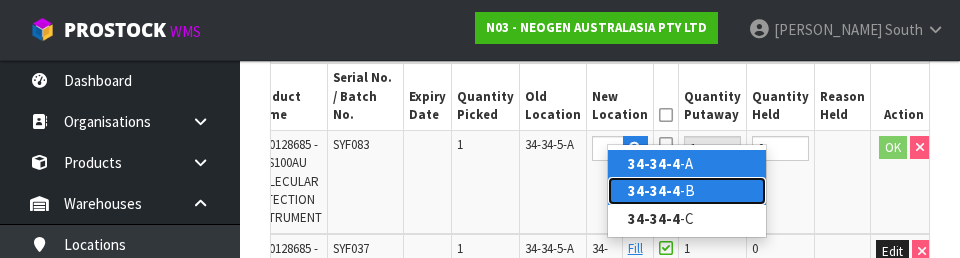 click on "34-34-4 -B" at bounding box center (687, 190) 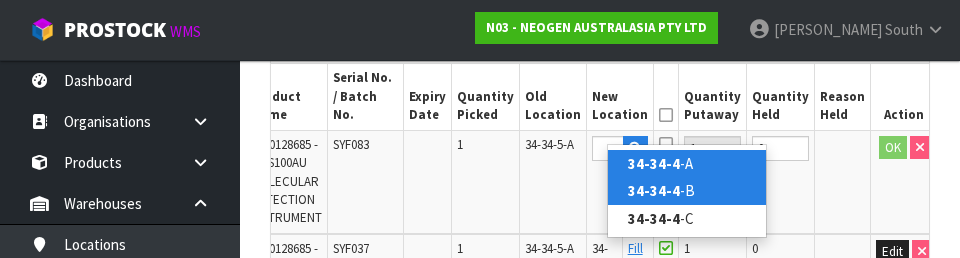 type on "34-34-4-B" 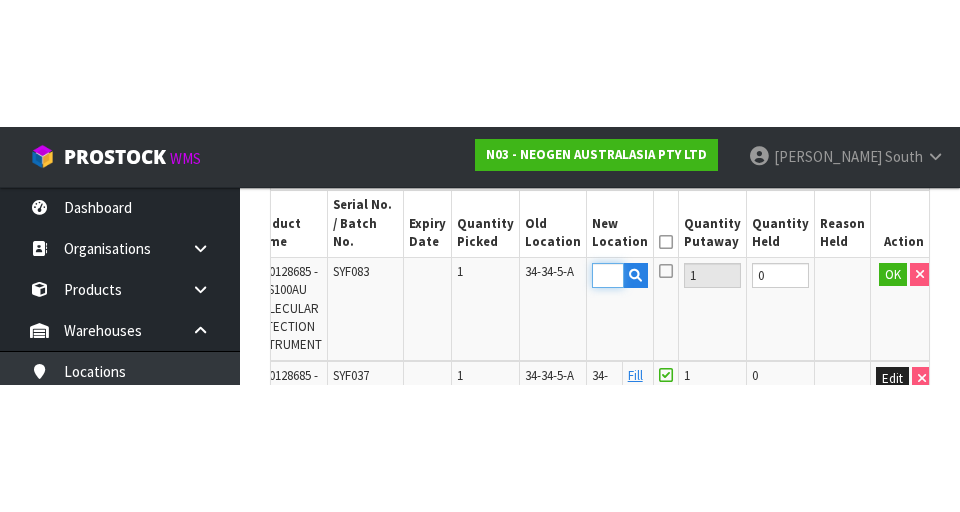 scroll, scrollTop: 603, scrollLeft: 0, axis: vertical 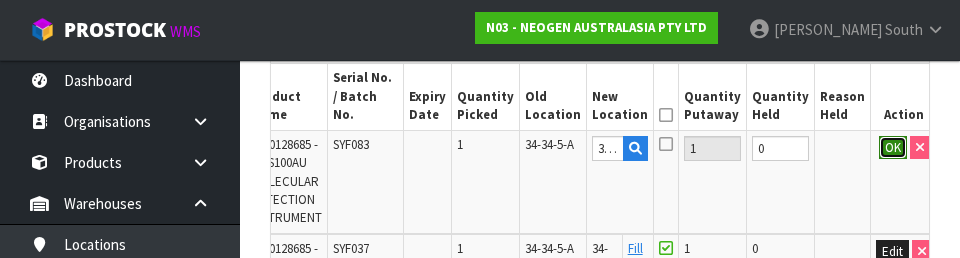 click on "OK" at bounding box center [893, 148] 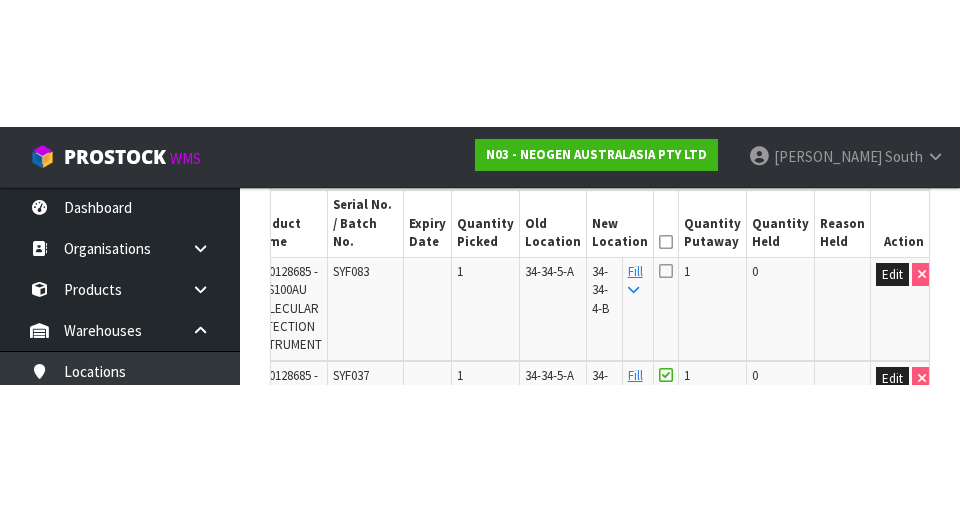 scroll, scrollTop: 603, scrollLeft: 0, axis: vertical 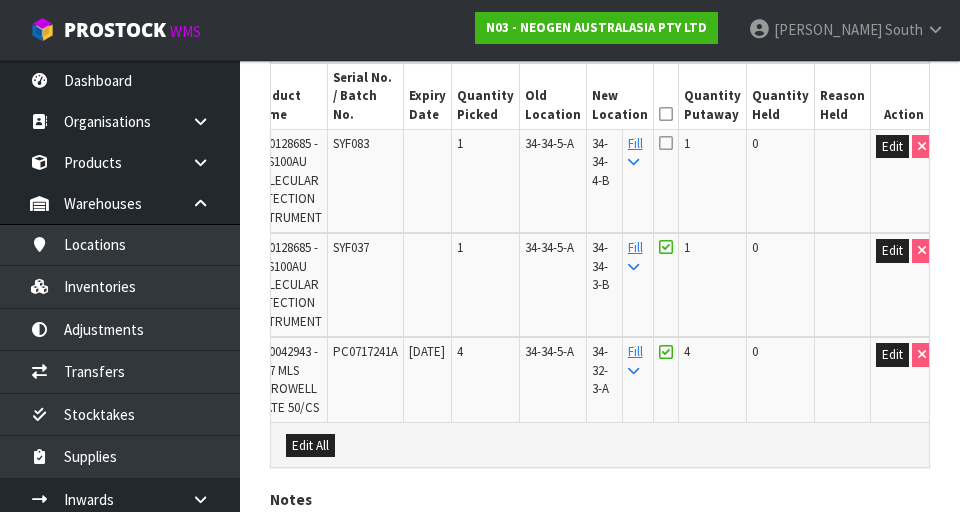 click at bounding box center [666, 114] 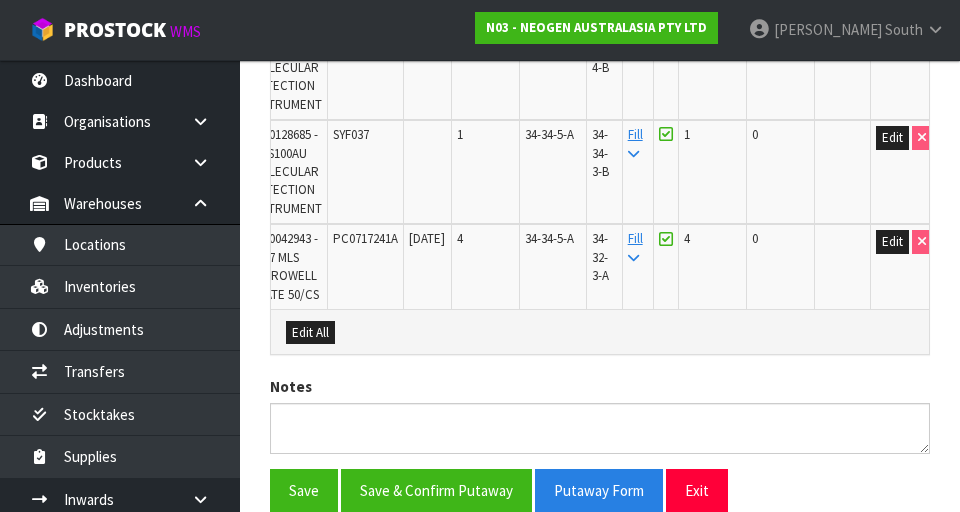 scroll, scrollTop: 785, scrollLeft: 0, axis: vertical 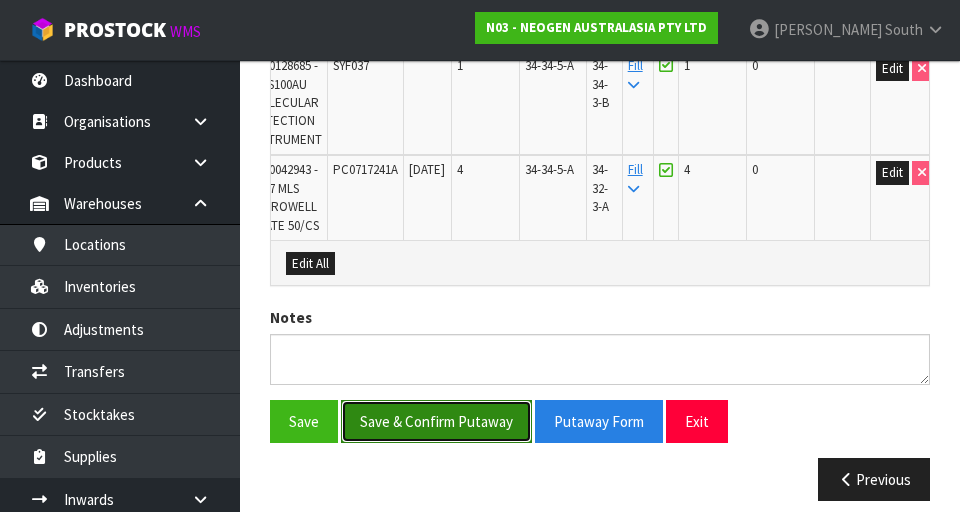 click on "Save & Confirm Putaway" at bounding box center (436, 421) 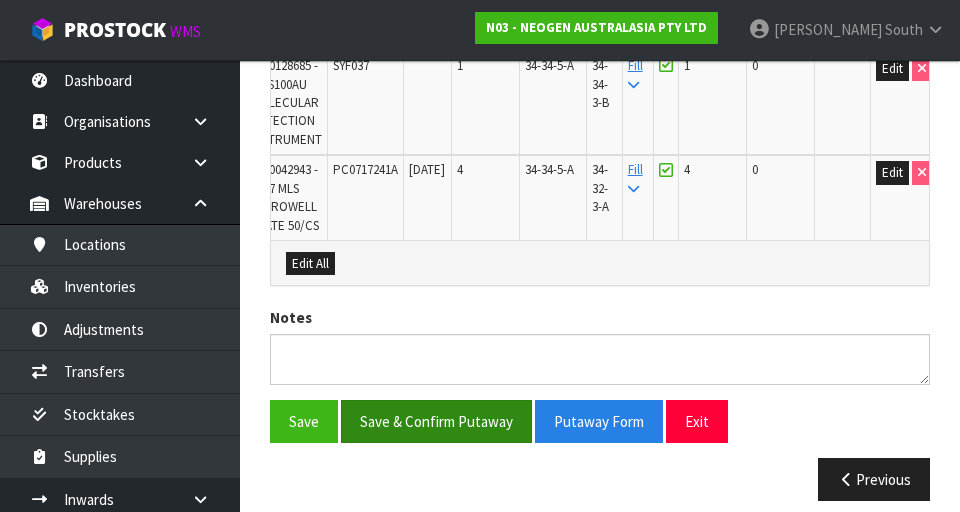 scroll, scrollTop: 0, scrollLeft: 0, axis: both 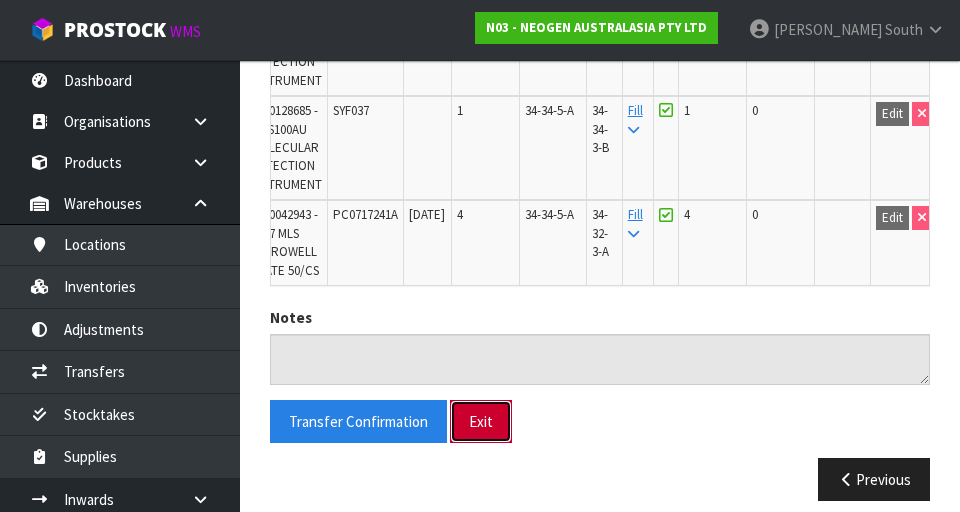 click on "Exit" at bounding box center (481, 421) 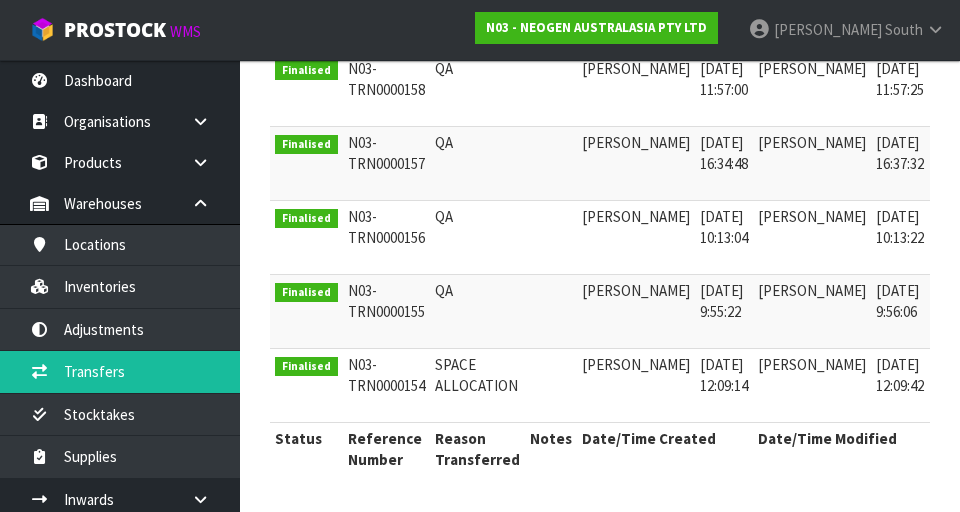 scroll, scrollTop: 0, scrollLeft: 0, axis: both 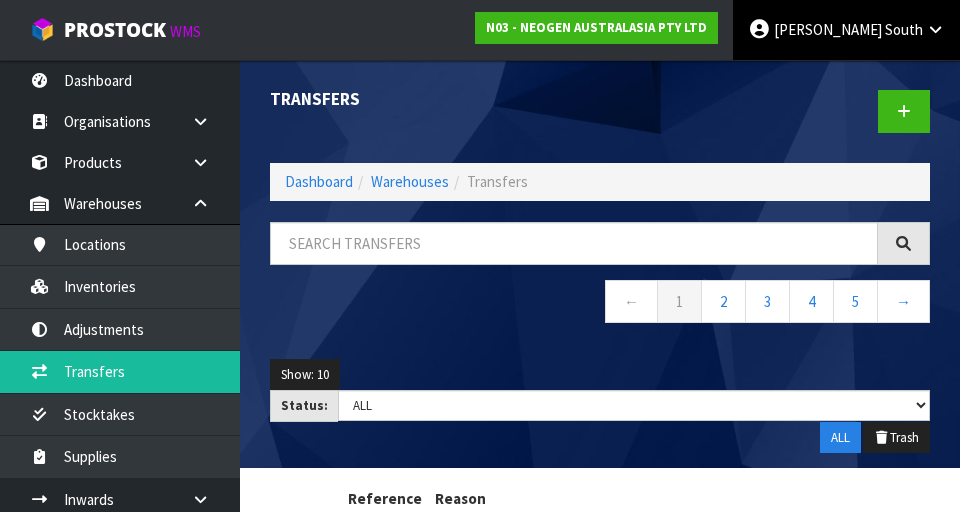click on "Zachary   South" at bounding box center (846, 30) 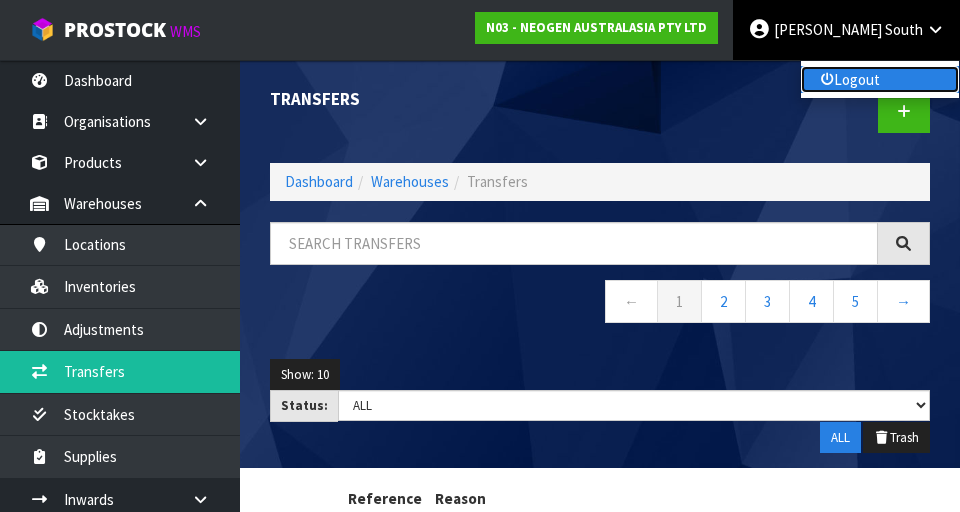 click on "Logout" at bounding box center (880, 79) 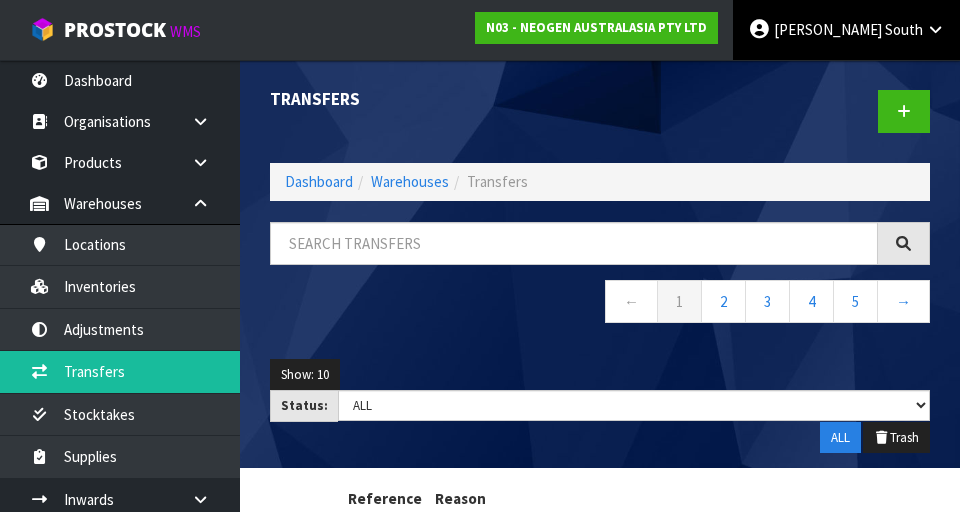 click on "South" at bounding box center [904, 29] 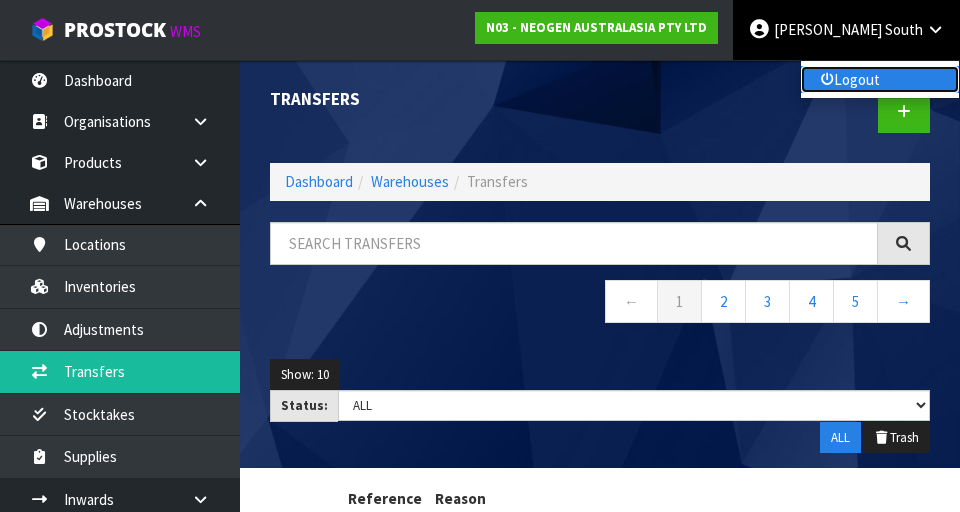 click on "Logout" at bounding box center (880, 79) 